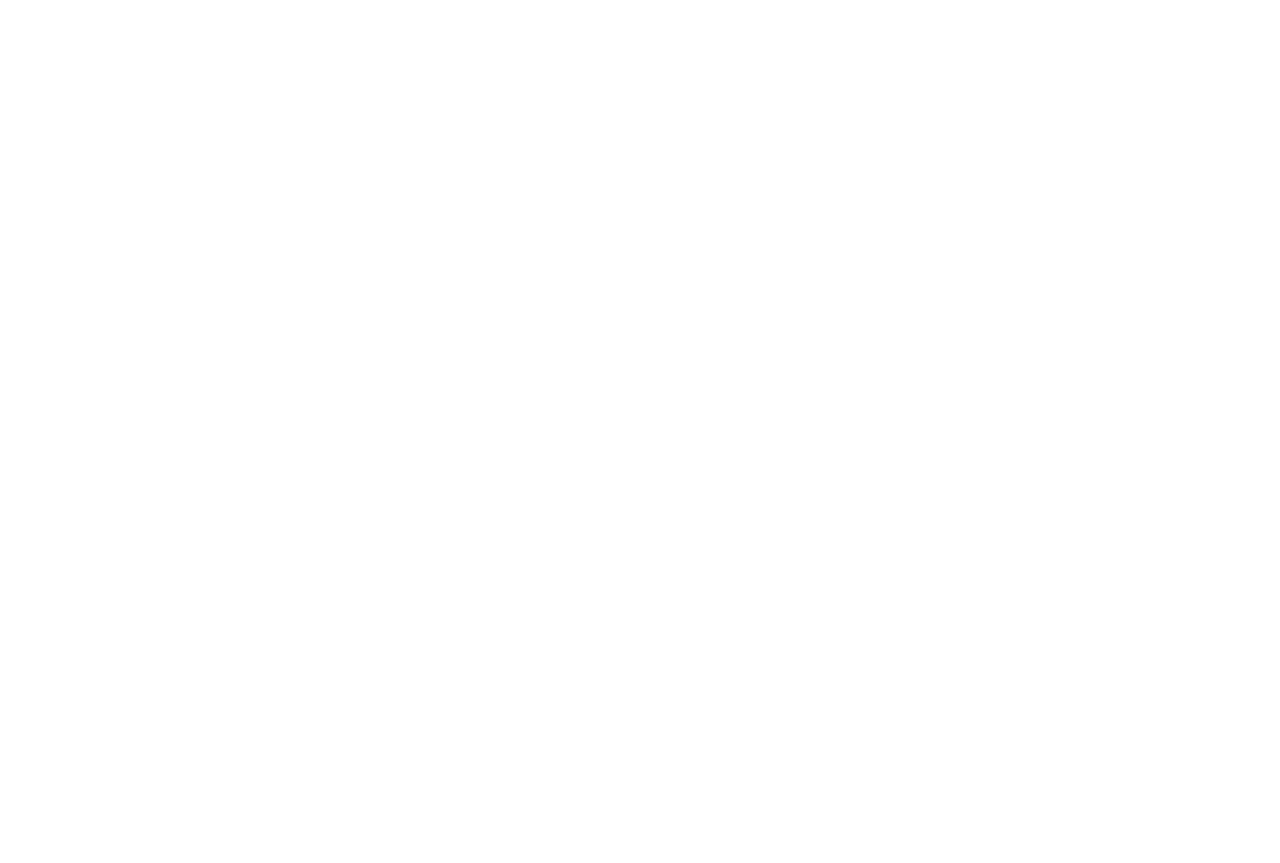 scroll, scrollTop: 0, scrollLeft: 0, axis: both 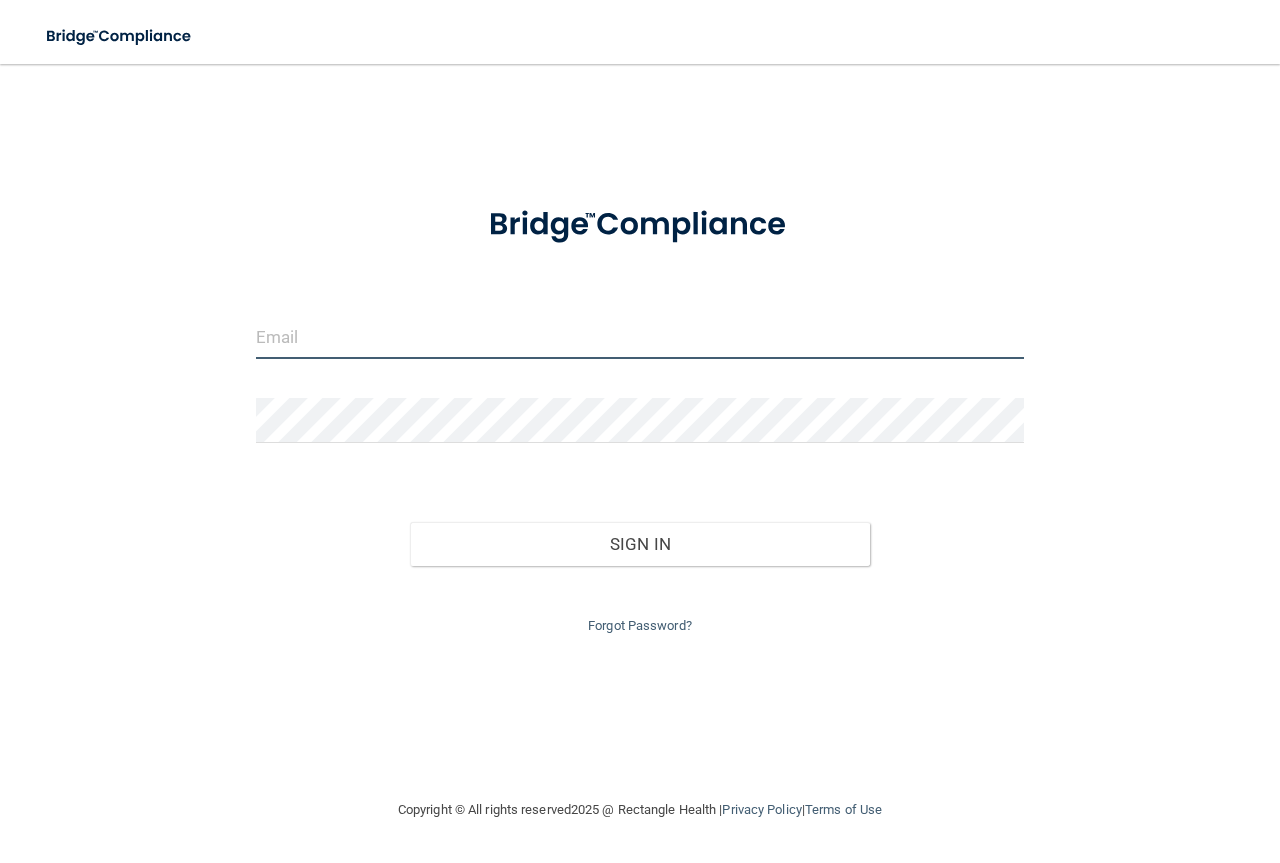 click at bounding box center [640, 336] 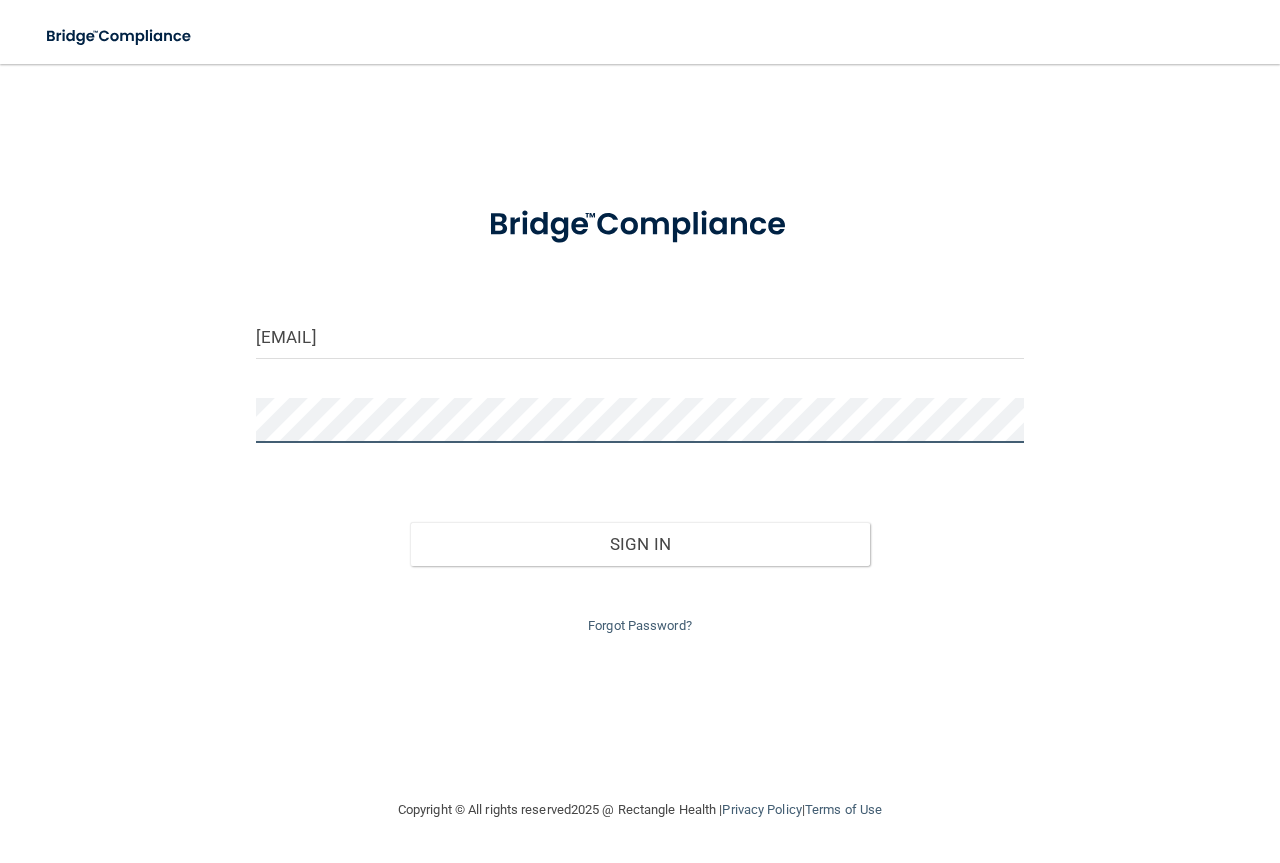 click on "Sign In" at bounding box center (640, 544) 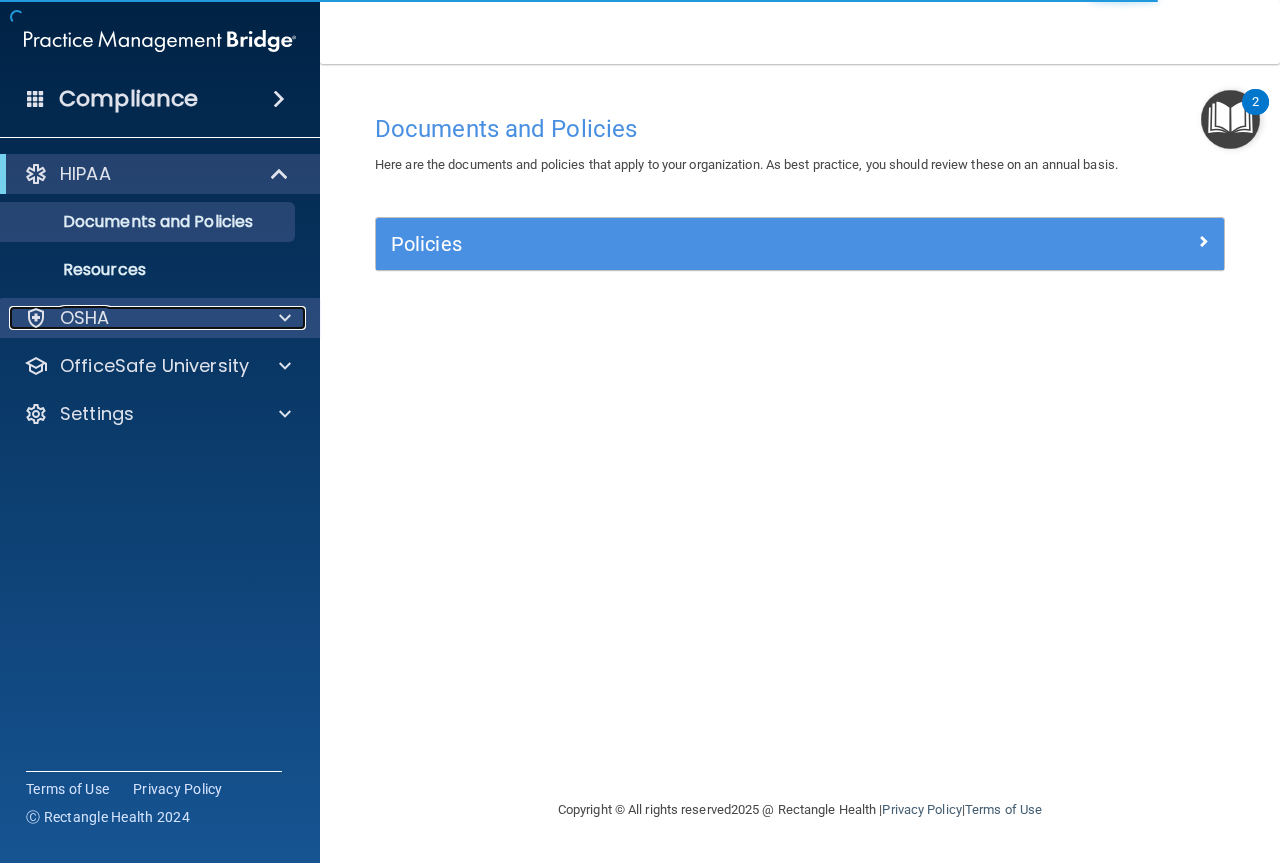 click at bounding box center (282, 318) 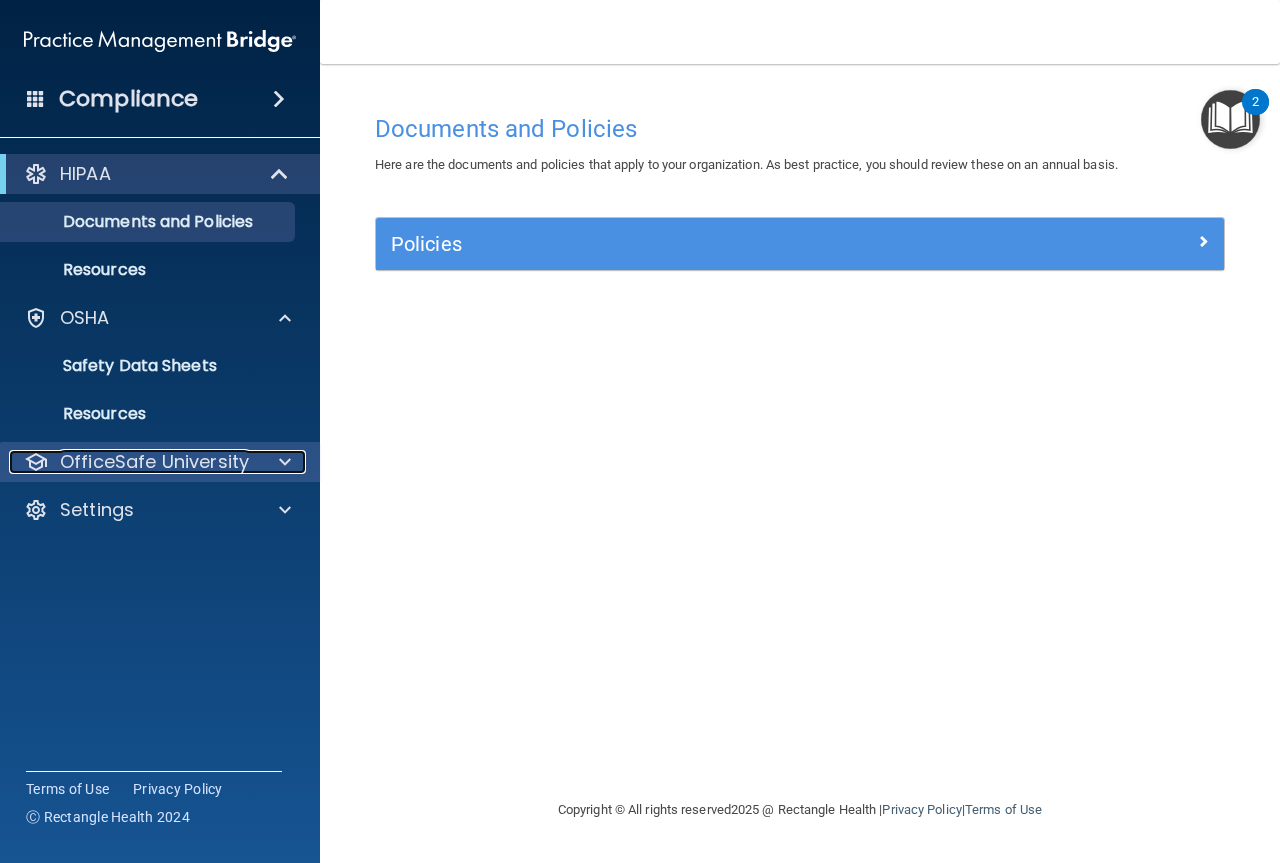 click on "OfficeSafe University" at bounding box center [154, 462] 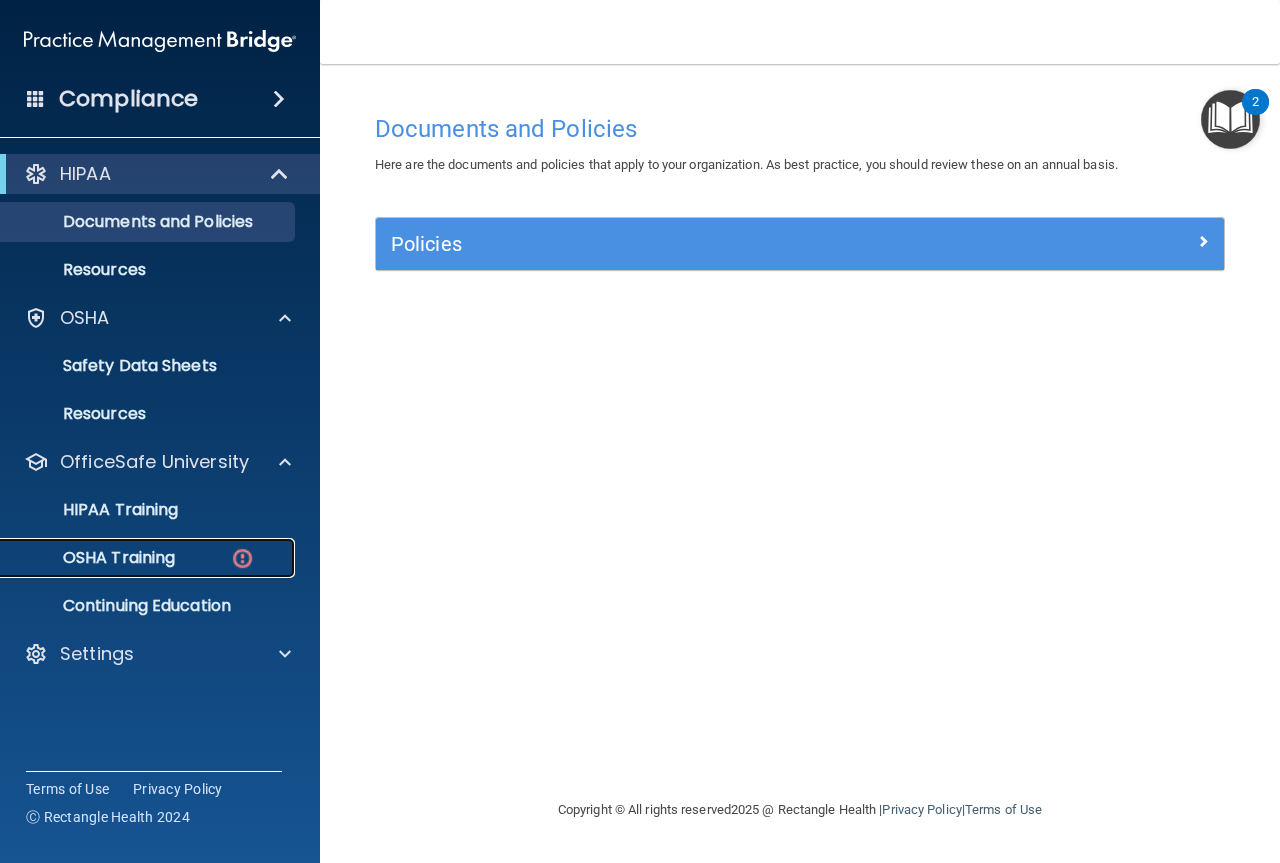 click at bounding box center (242, 558) 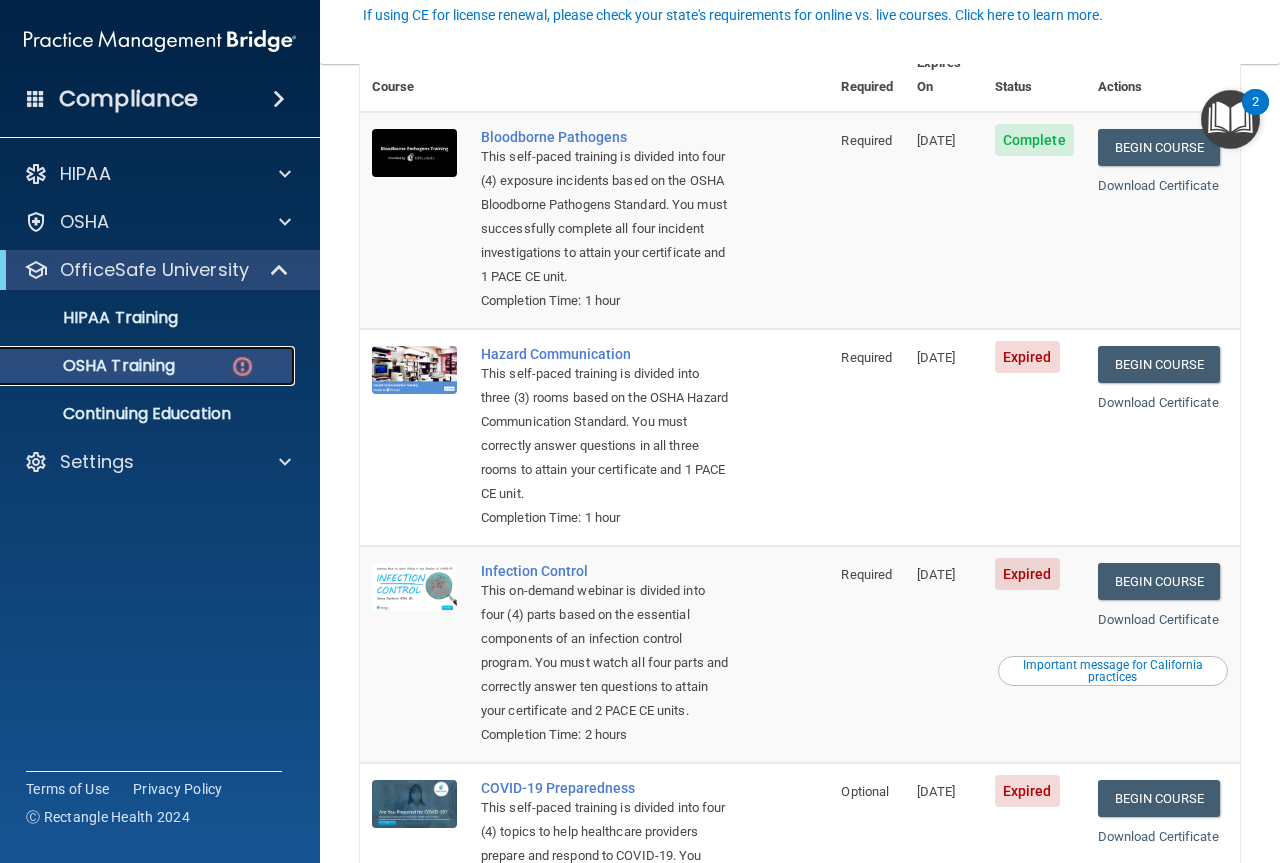 scroll, scrollTop: 200, scrollLeft: 0, axis: vertical 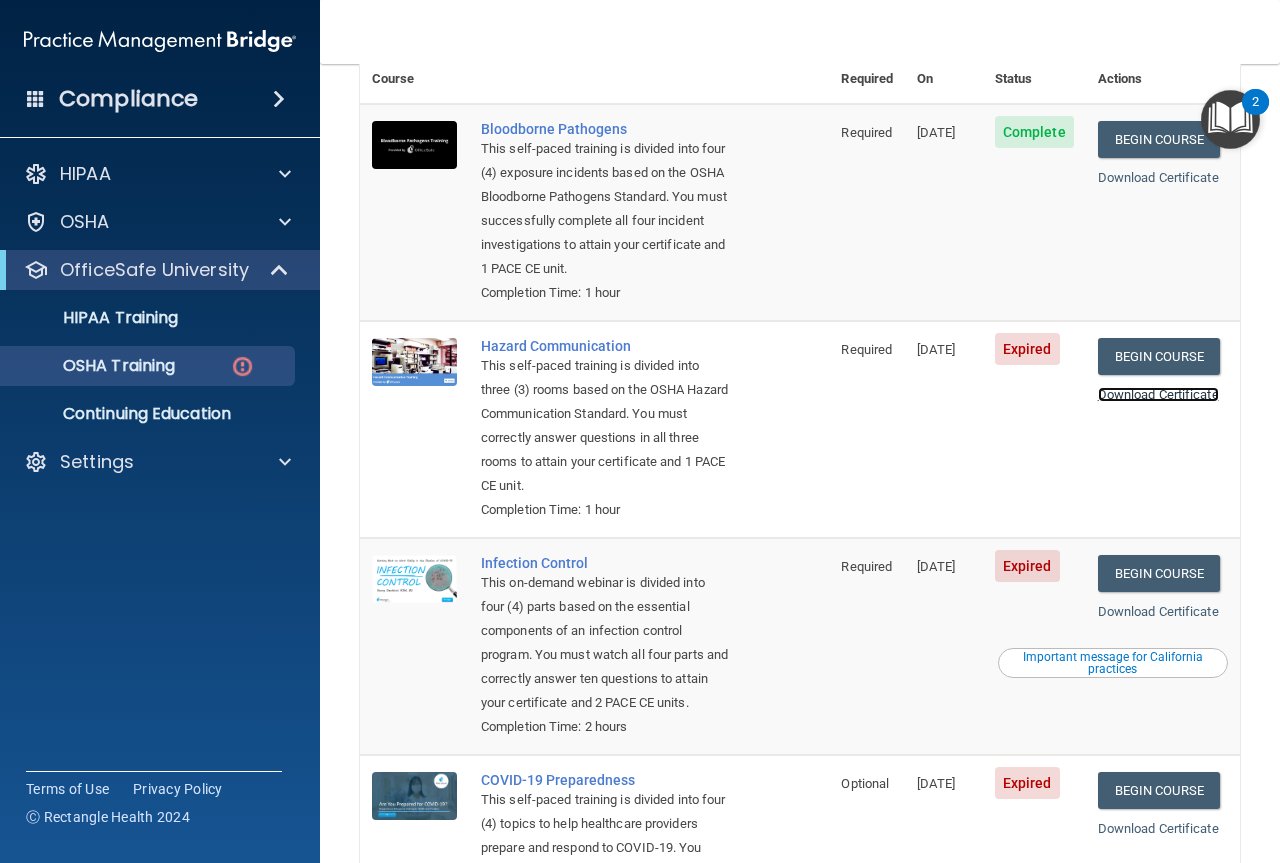 click on "Download Certificate" at bounding box center [1158, 394] 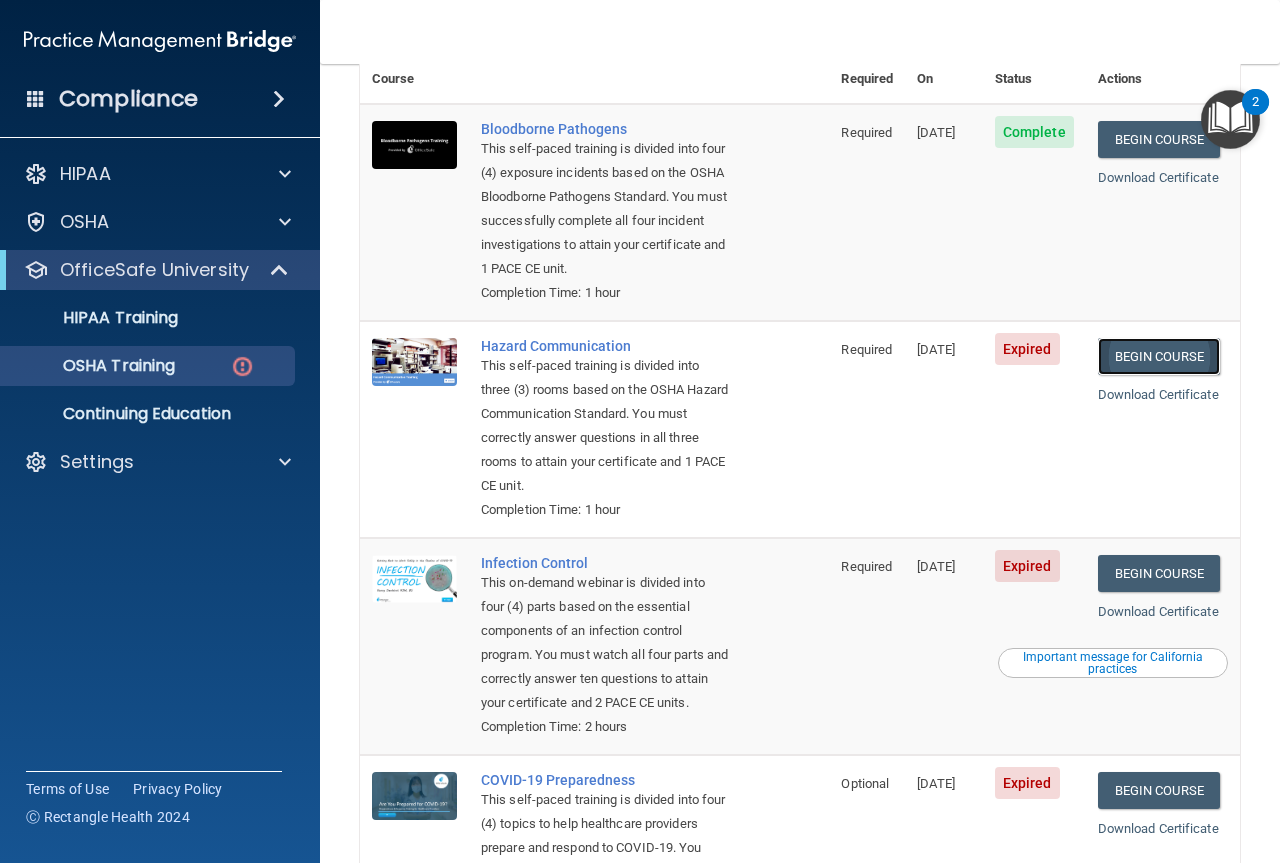 click on "Begin Course" at bounding box center [1159, 356] 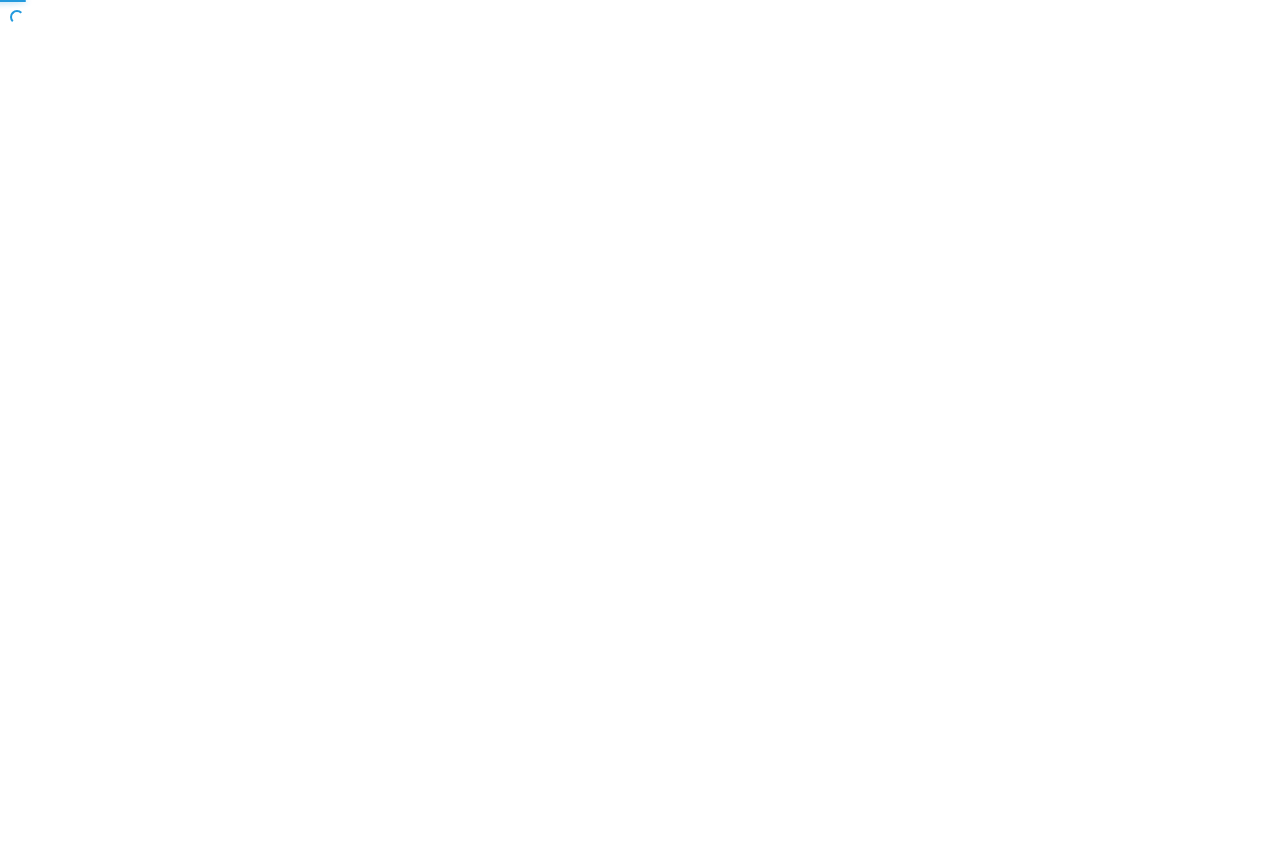 scroll, scrollTop: 0, scrollLeft: 0, axis: both 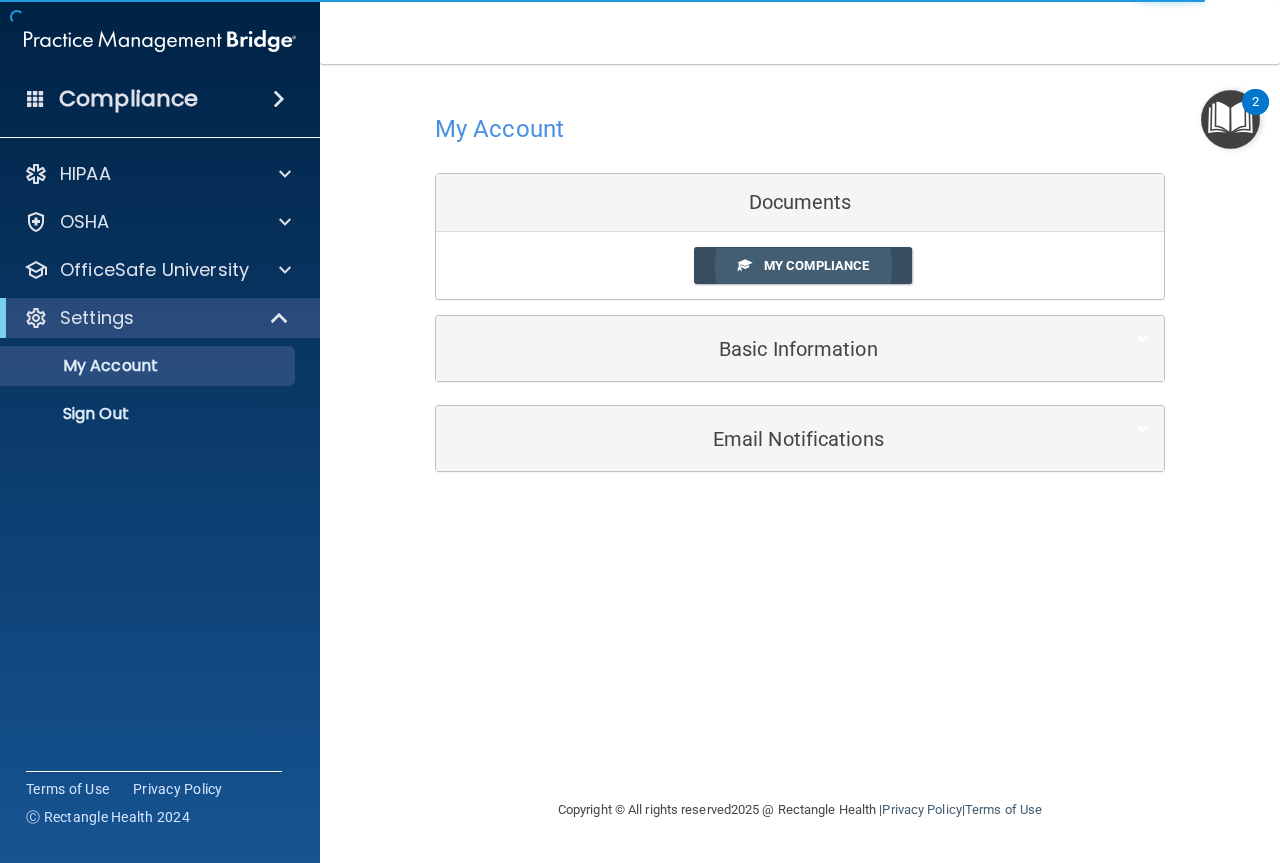 click on "My Compliance" at bounding box center [816, 265] 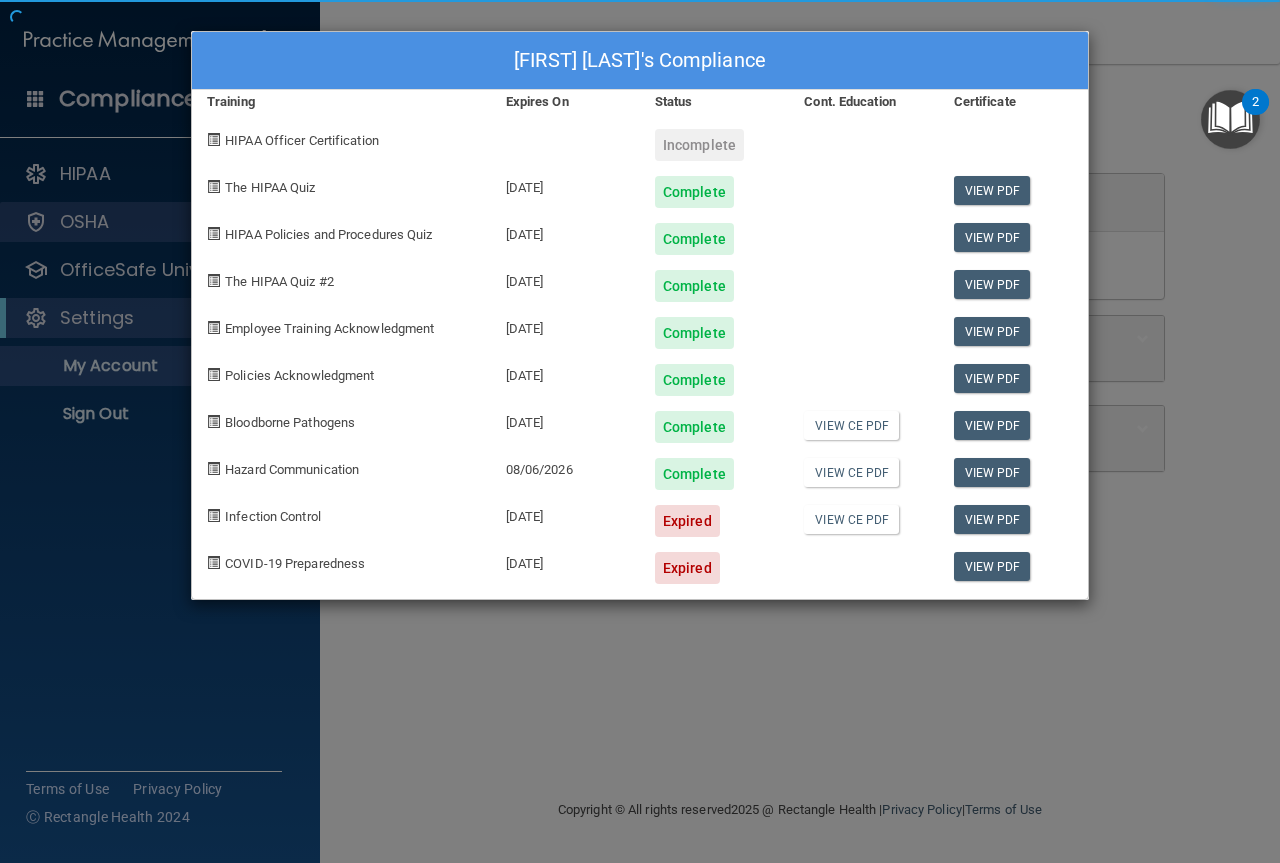 click on "Dana Peltier's Compliance      Training   Expires On   Status   Cont. Education   Certificate         HIPAA Officer Certification             Incomplete                      The HIPAA Quiz      02/19/2026       Complete              View PDF         HIPAA Policies and Procedures Quiz      02/19/2026       Complete              View PDF         The HIPAA Quiz #2      02/19/2026       Complete              View PDF         Employee Training Acknowledgment      02/19/2026       Complete              View PDF         Policies Acknowledgment      02/19/2026       Complete              View PDF         Bloodborne Pathogens      02/19/2026       Complete        View CE PDF       View PDF         Hazard Communication      08/06/2026       Complete        View CE PDF       View PDF         Infection Control      12/07/2024       Expired        View CE PDF       View PDF         COVID-19 Preparedness      12/07/2024       Expired              View PDF" at bounding box center (640, 315) 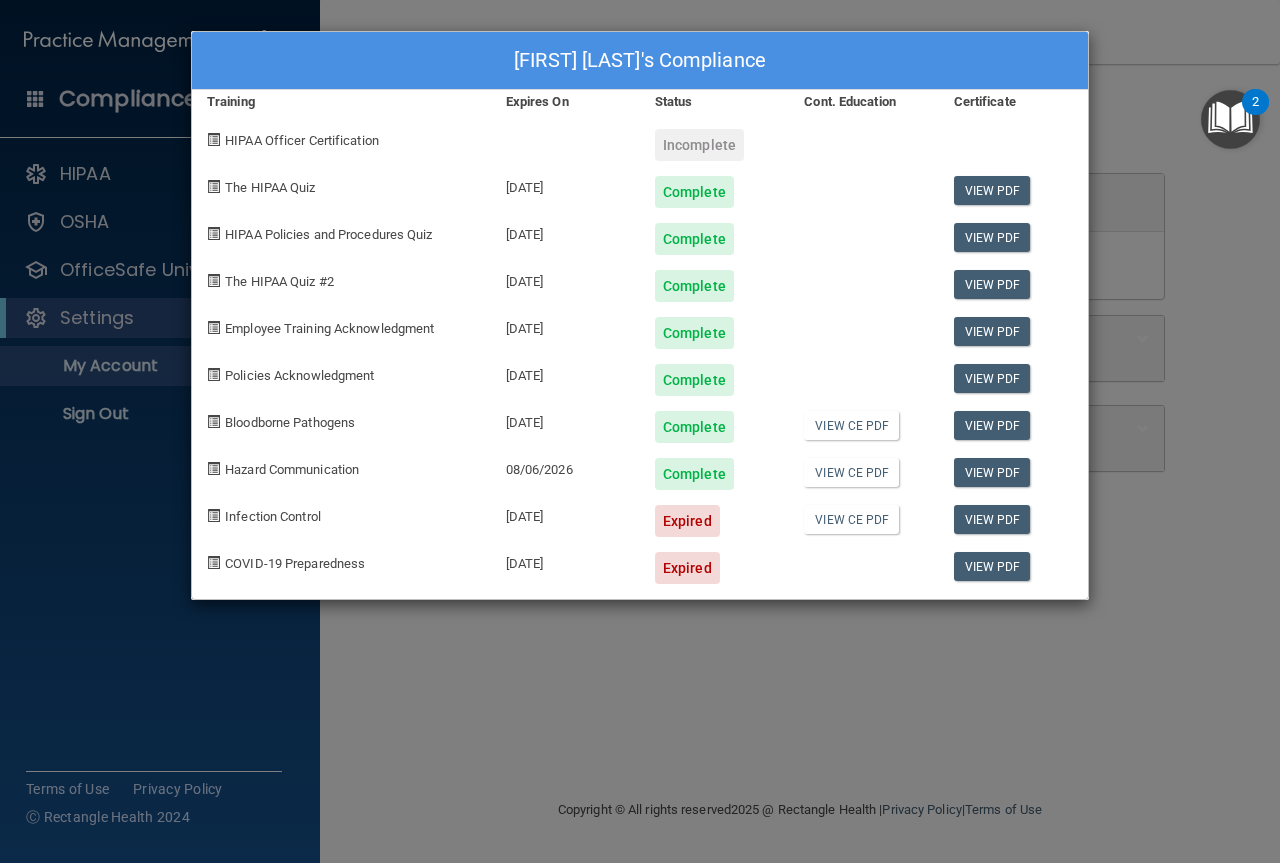 click on "Dana Peltier's Compliance      Training   Expires On   Status   Cont. Education   Certificate         HIPAA Officer Certification             Incomplete                      The HIPAA Quiz      02/19/2026       Complete              View PDF         HIPAA Policies and Procedures Quiz      02/19/2026       Complete              View PDF         The HIPAA Quiz #2      02/19/2026       Complete              View PDF         Employee Training Acknowledgment      02/19/2026       Complete              View PDF         Policies Acknowledgment      02/19/2026       Complete              View PDF         Bloodborne Pathogens      02/19/2026       Complete        View CE PDF       View PDF         Hazard Communication      08/06/2026       Complete        View CE PDF       View PDF         Infection Control      12/07/2024       Expired        View CE PDF       View PDF         COVID-19 Preparedness      12/07/2024       Expired              View PDF" at bounding box center (640, 431) 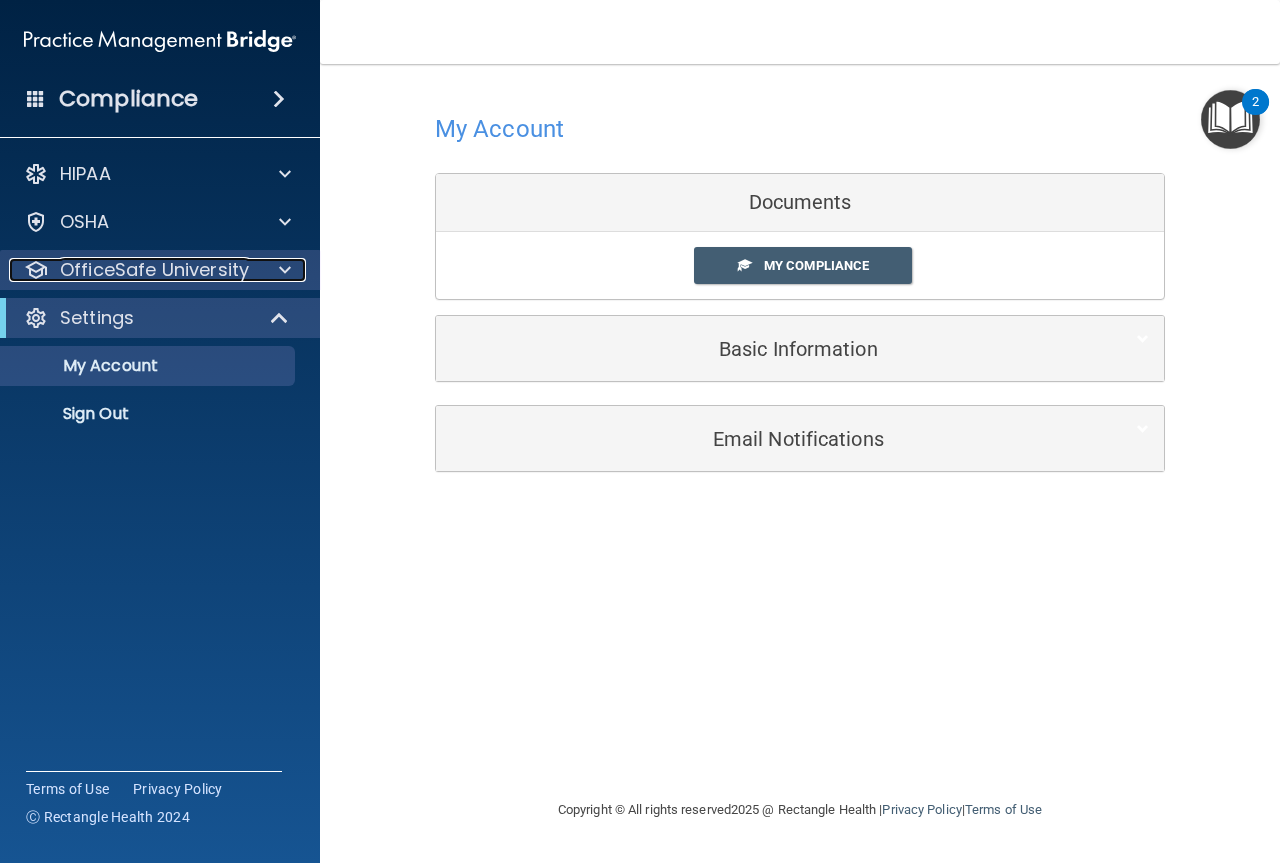 click at bounding box center [282, 270] 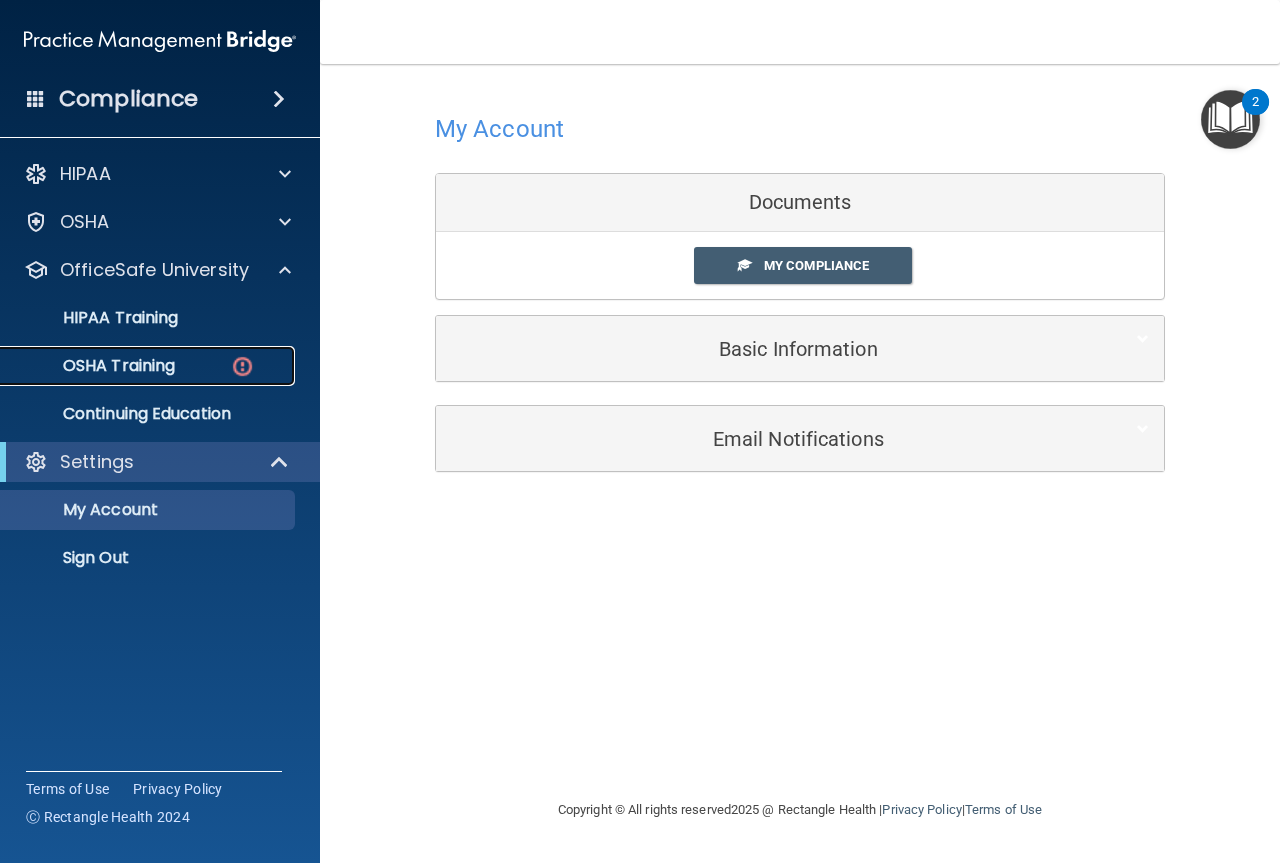 click at bounding box center (242, 366) 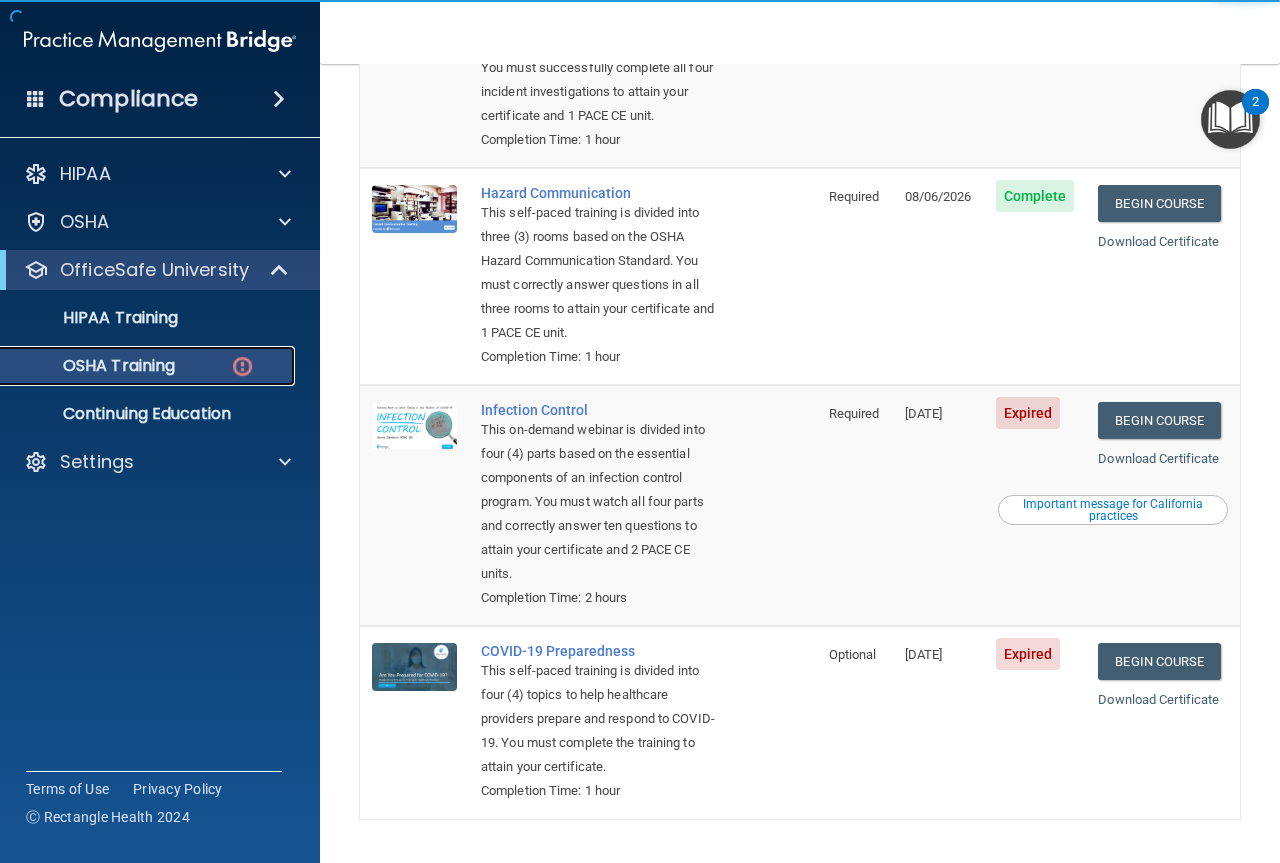 scroll, scrollTop: 400, scrollLeft: 0, axis: vertical 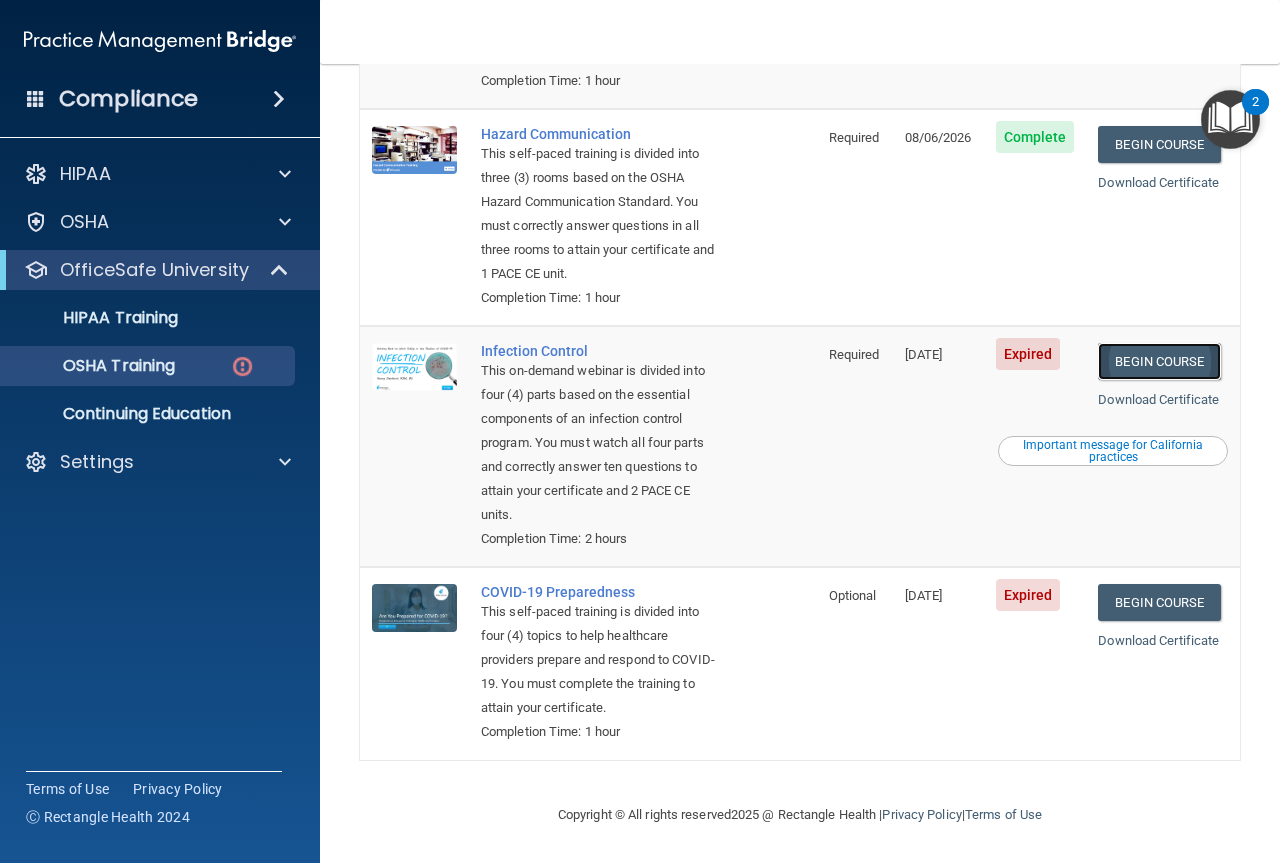 click on "Begin Course" at bounding box center (1159, 361) 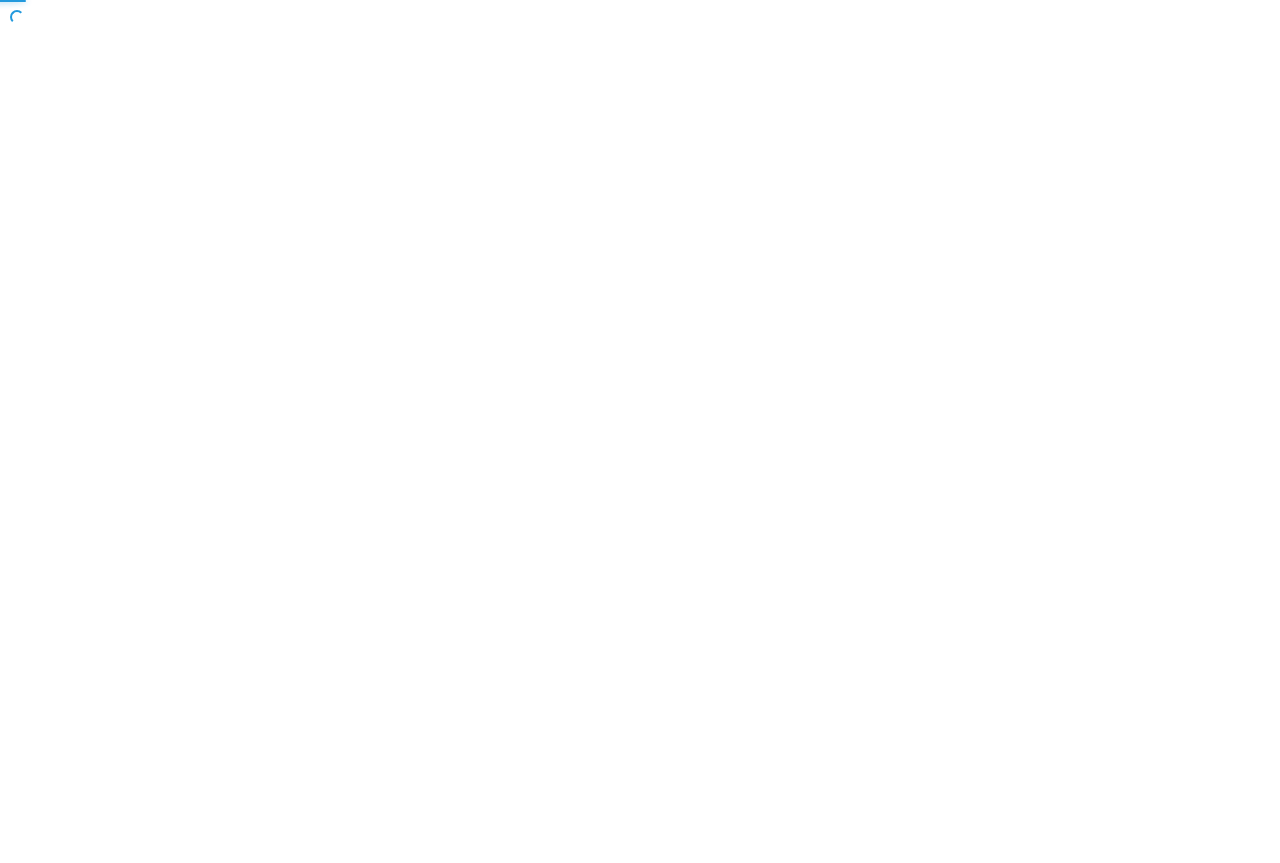 scroll, scrollTop: 0, scrollLeft: 0, axis: both 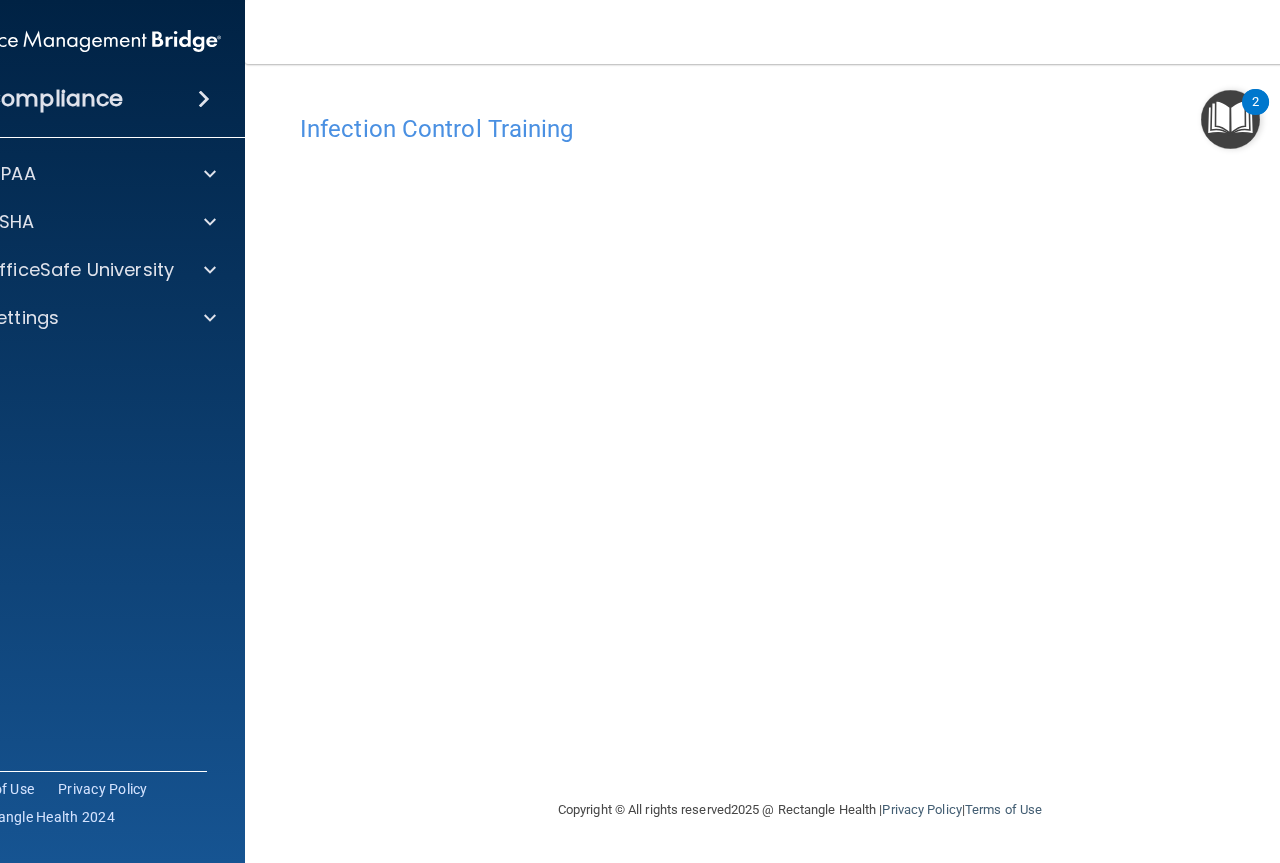 drag, startPoint x: 802, startPoint y: 850, endPoint x: 665, endPoint y: 849, distance: 137.00365 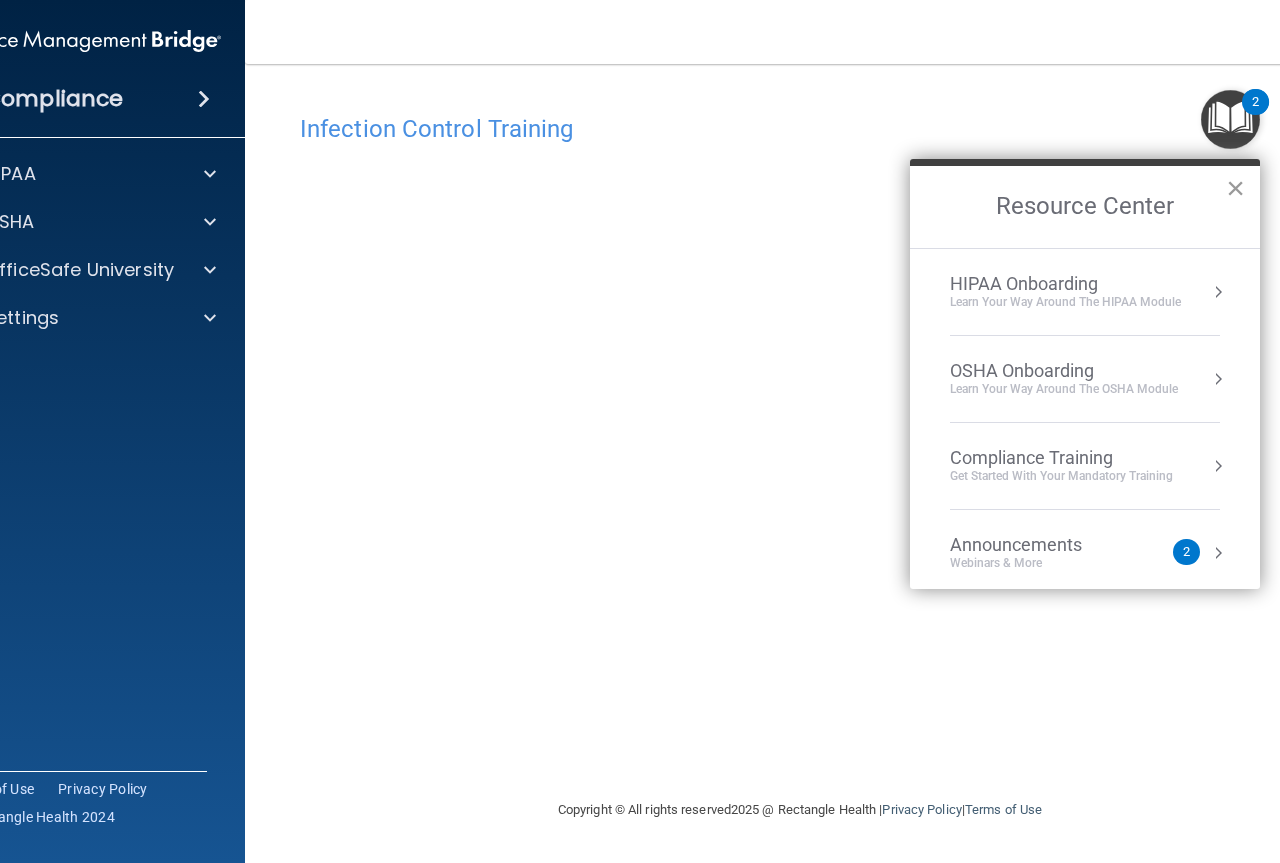 click on "×" at bounding box center [1235, 188] 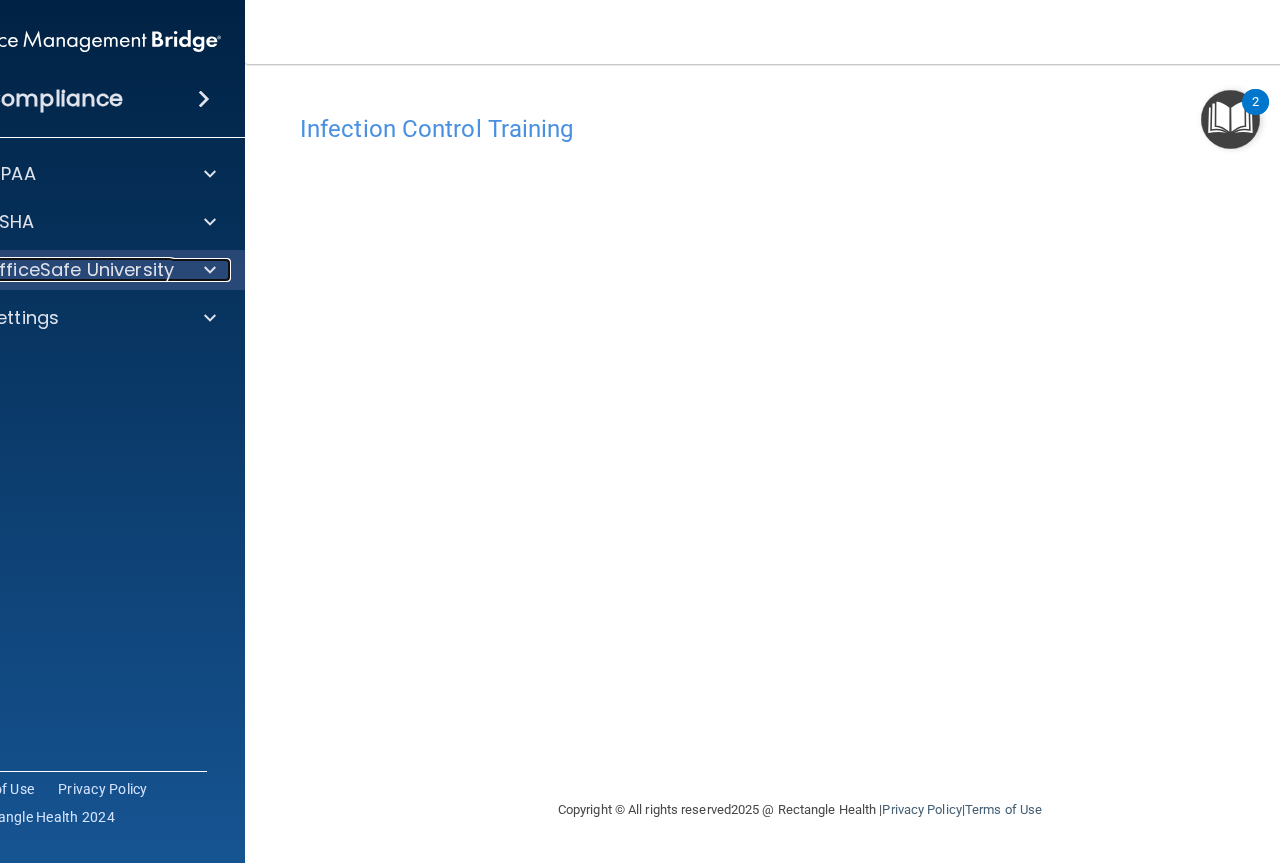 click on "OfficeSafe University" at bounding box center (79, 270) 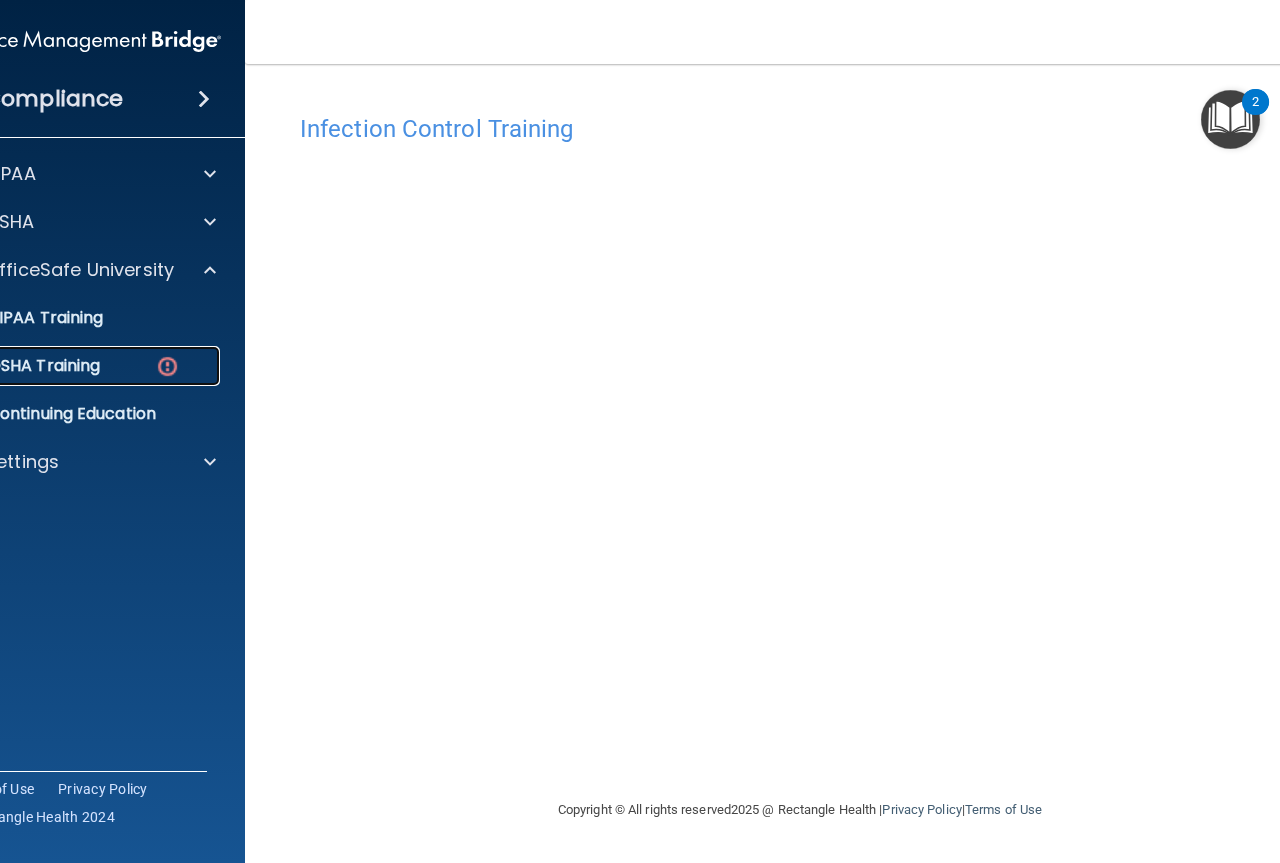 click at bounding box center (167, 366) 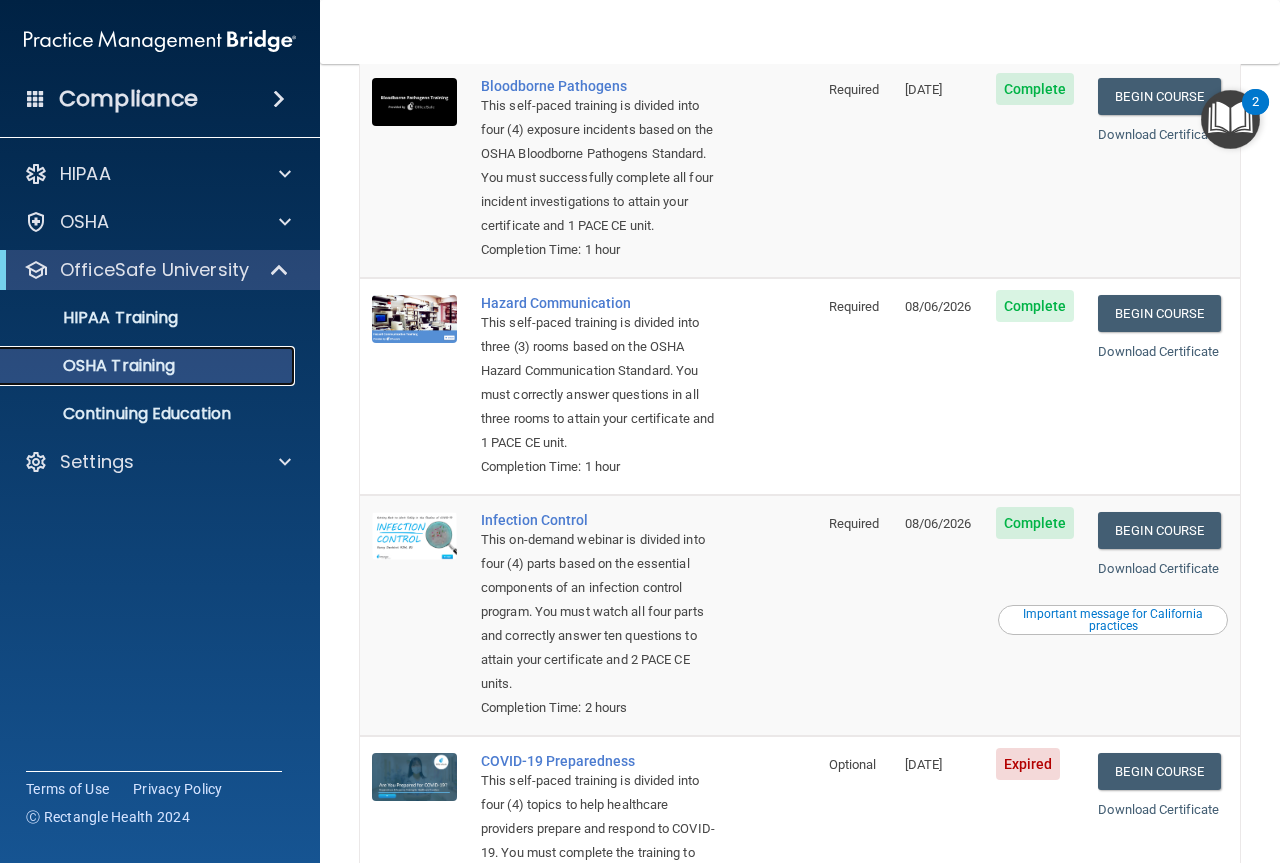 scroll, scrollTop: 361, scrollLeft: 0, axis: vertical 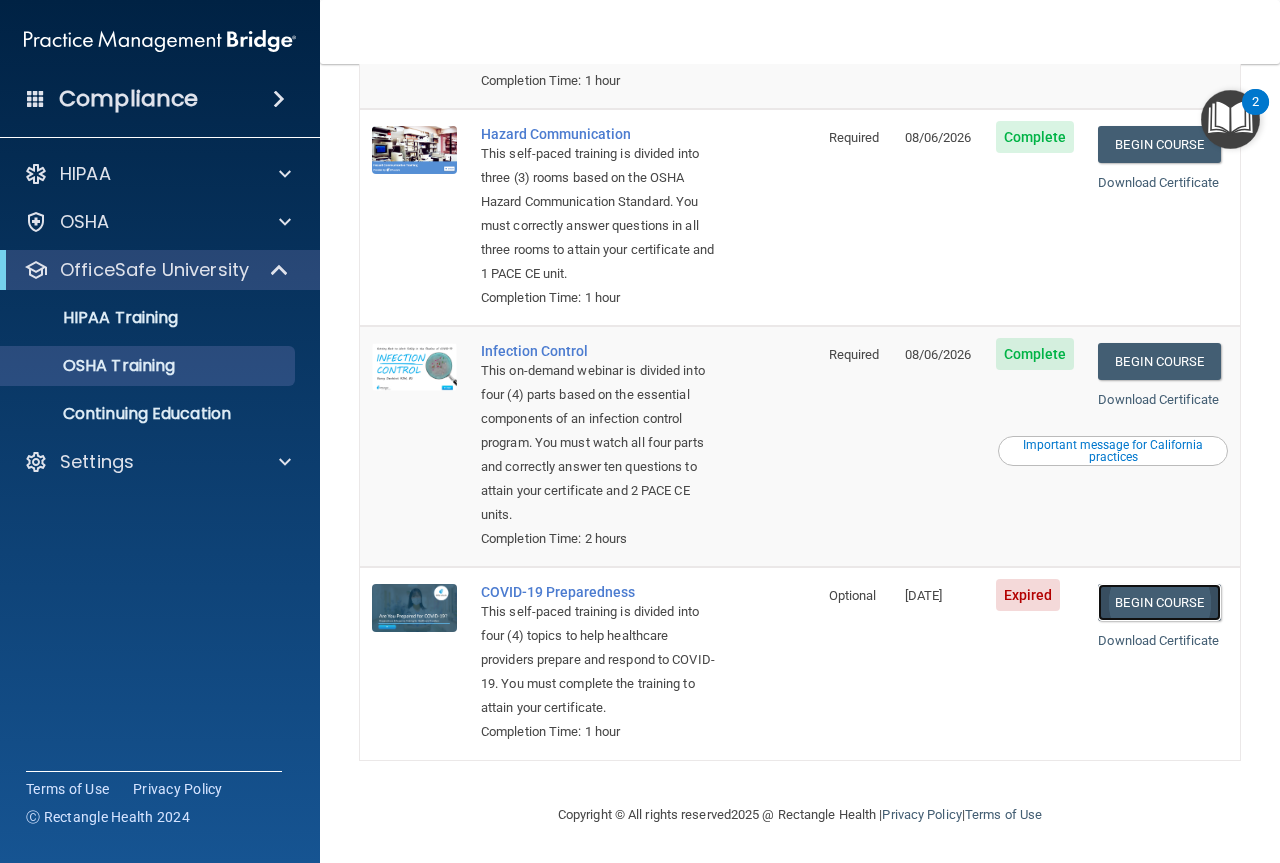 click on "Begin Course" at bounding box center (1159, 602) 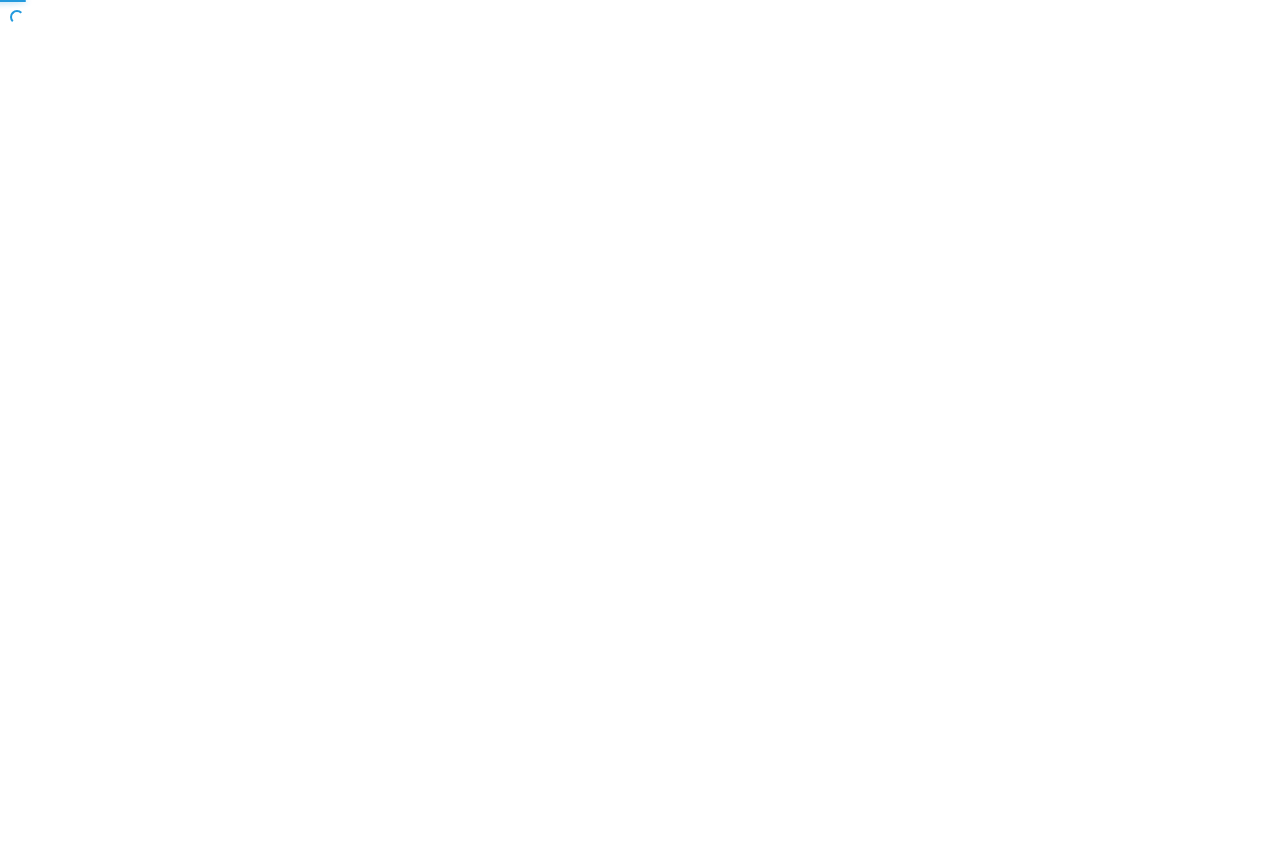 scroll, scrollTop: 0, scrollLeft: 0, axis: both 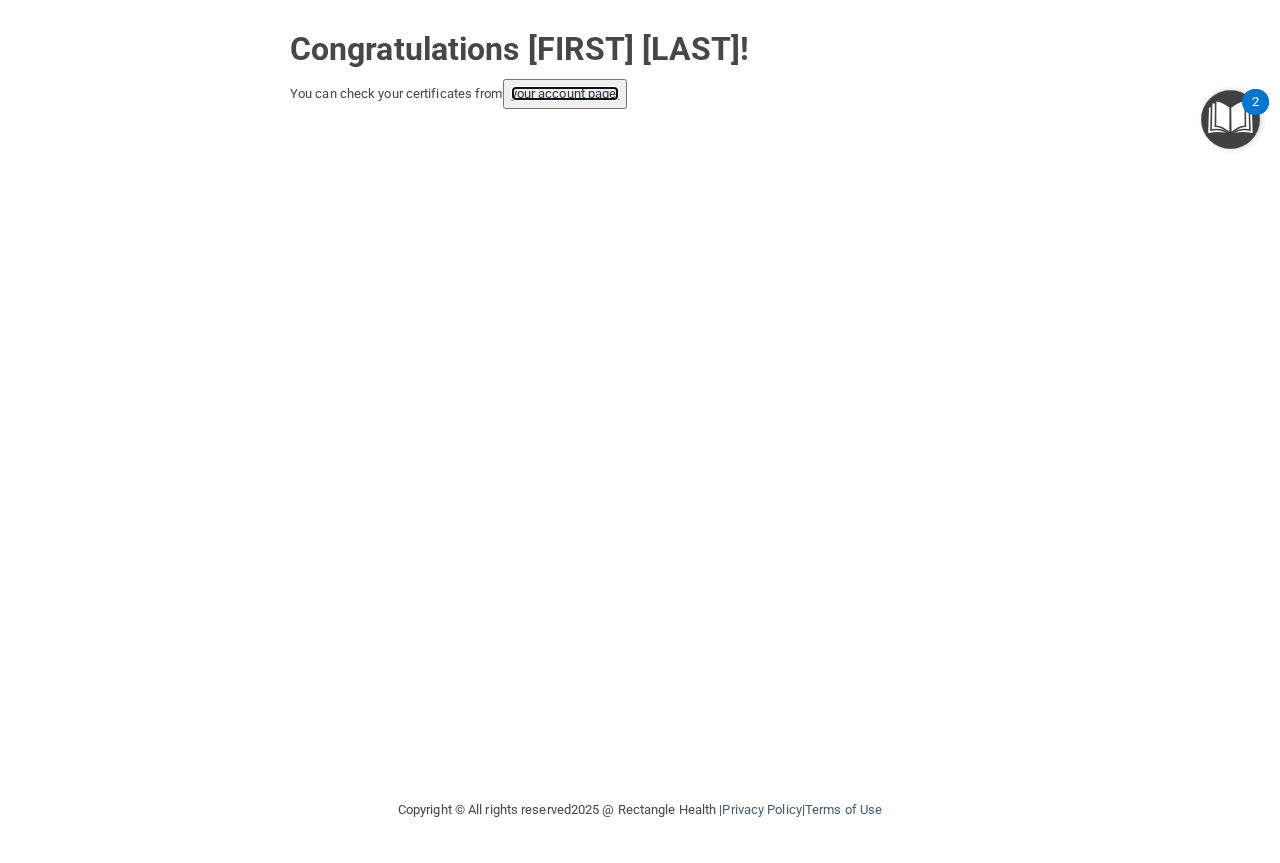 click on "your account page!" at bounding box center (565, 93) 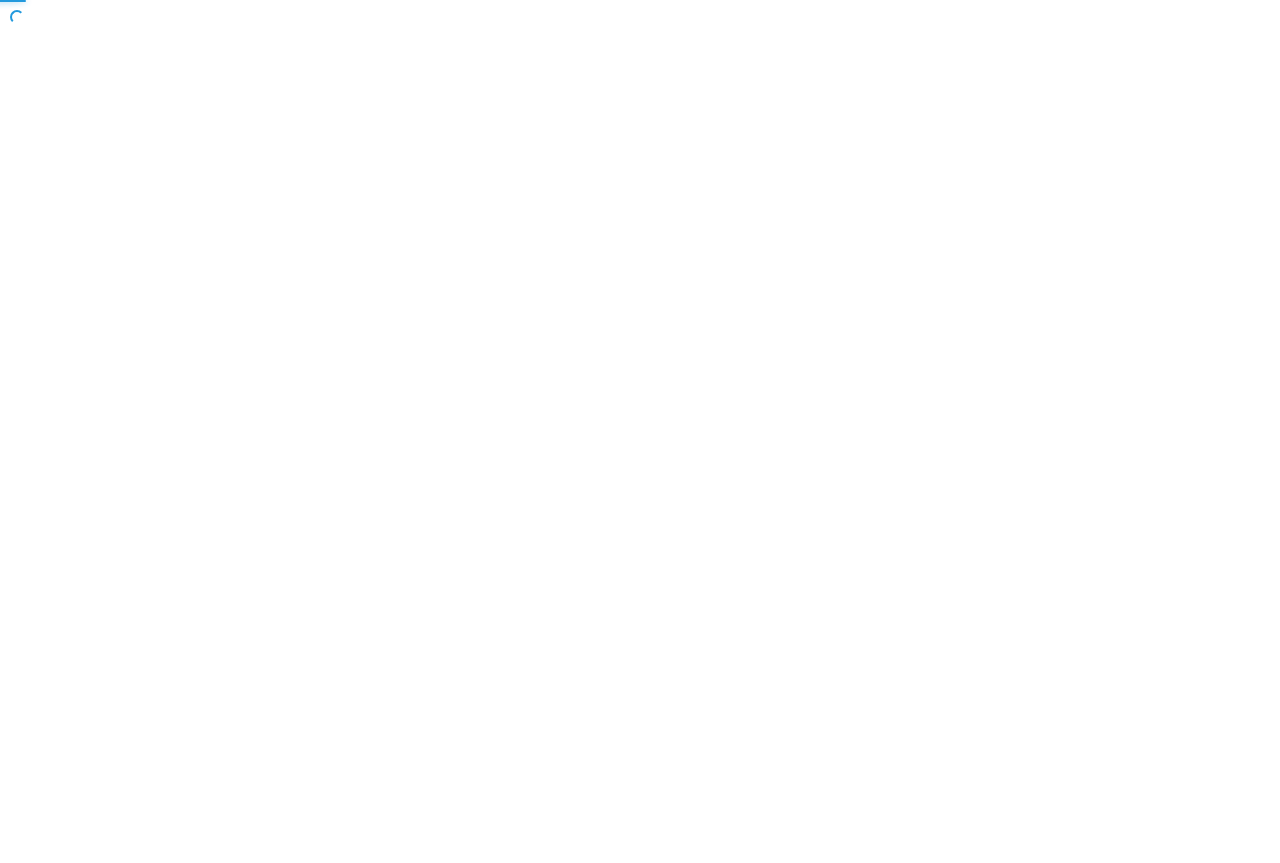 scroll, scrollTop: 0, scrollLeft: 0, axis: both 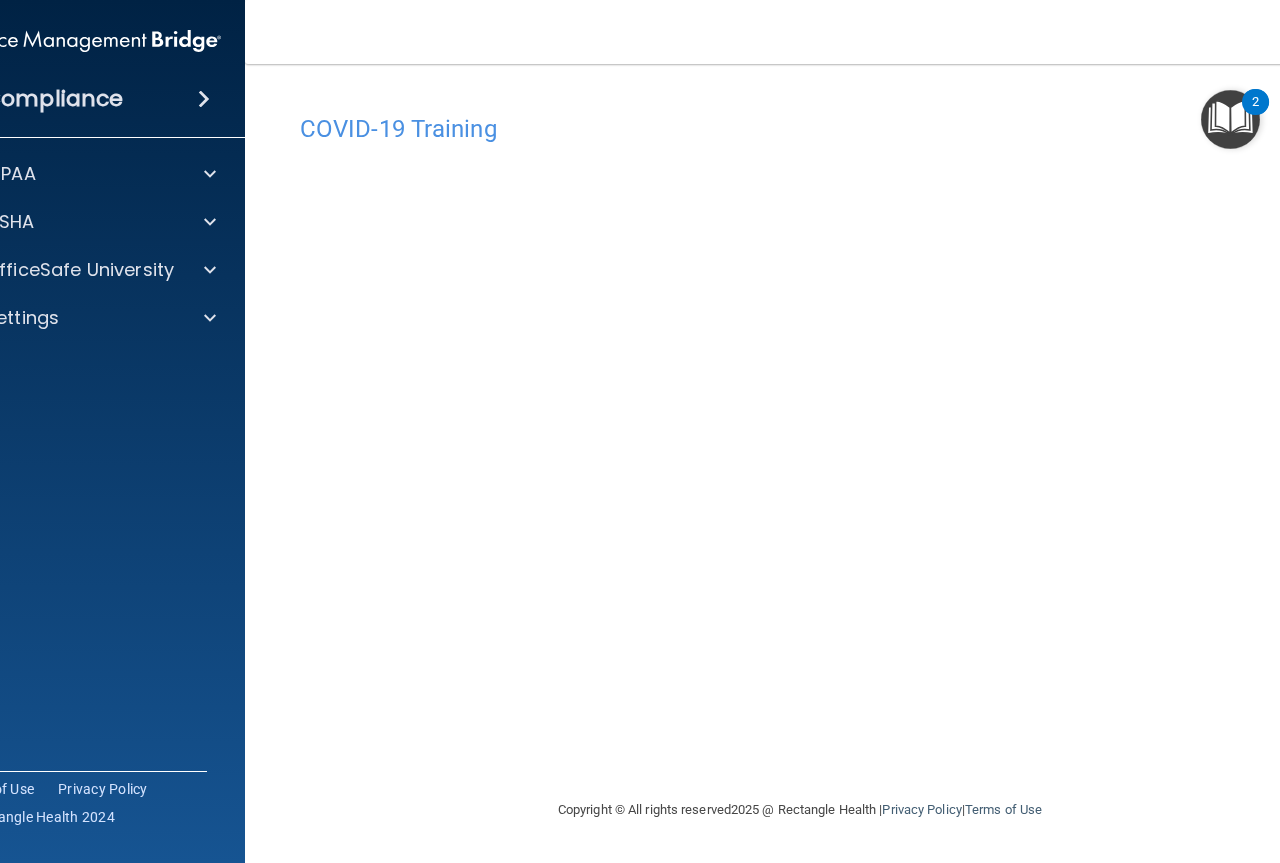 click on "COVID-19 Training" at bounding box center [800, 129] 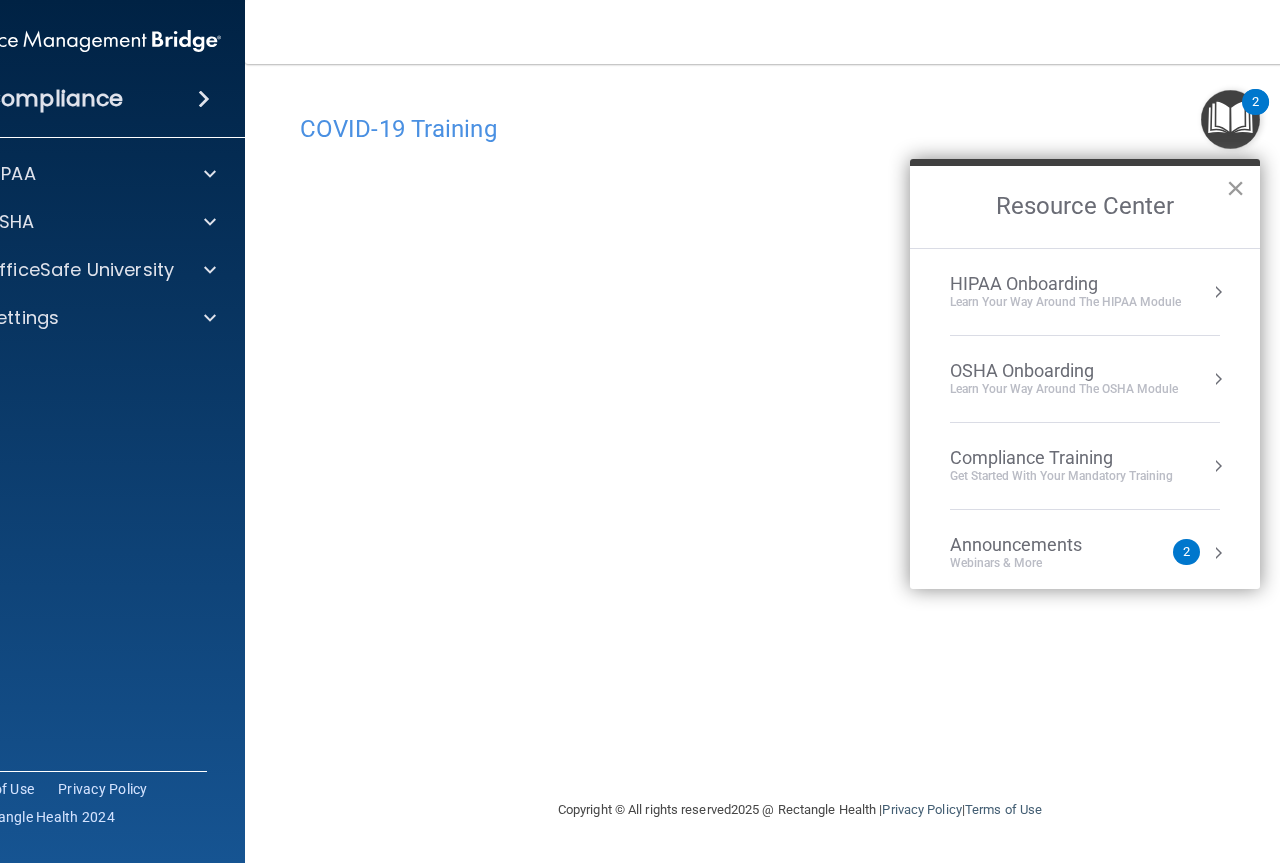 click on "×" at bounding box center (1235, 188) 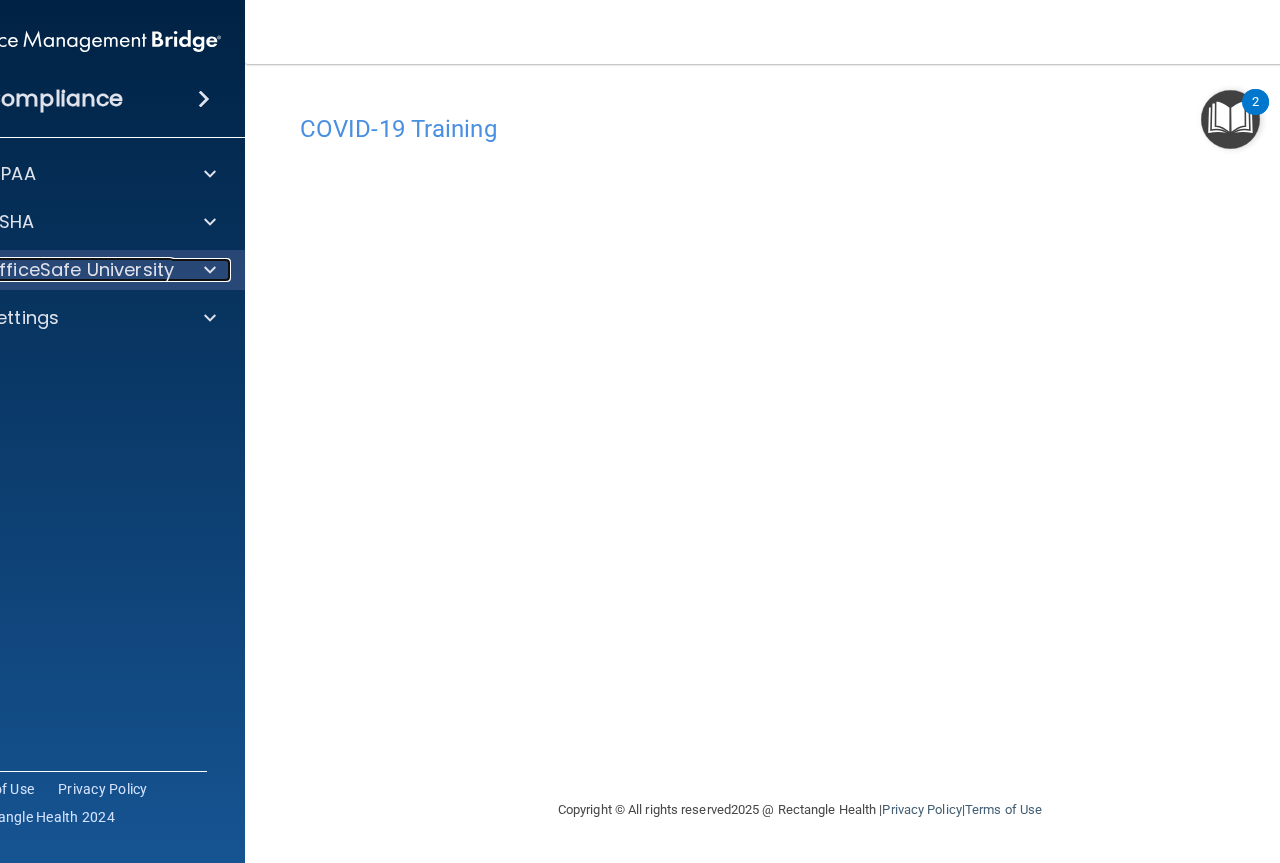 click at bounding box center [207, 270] 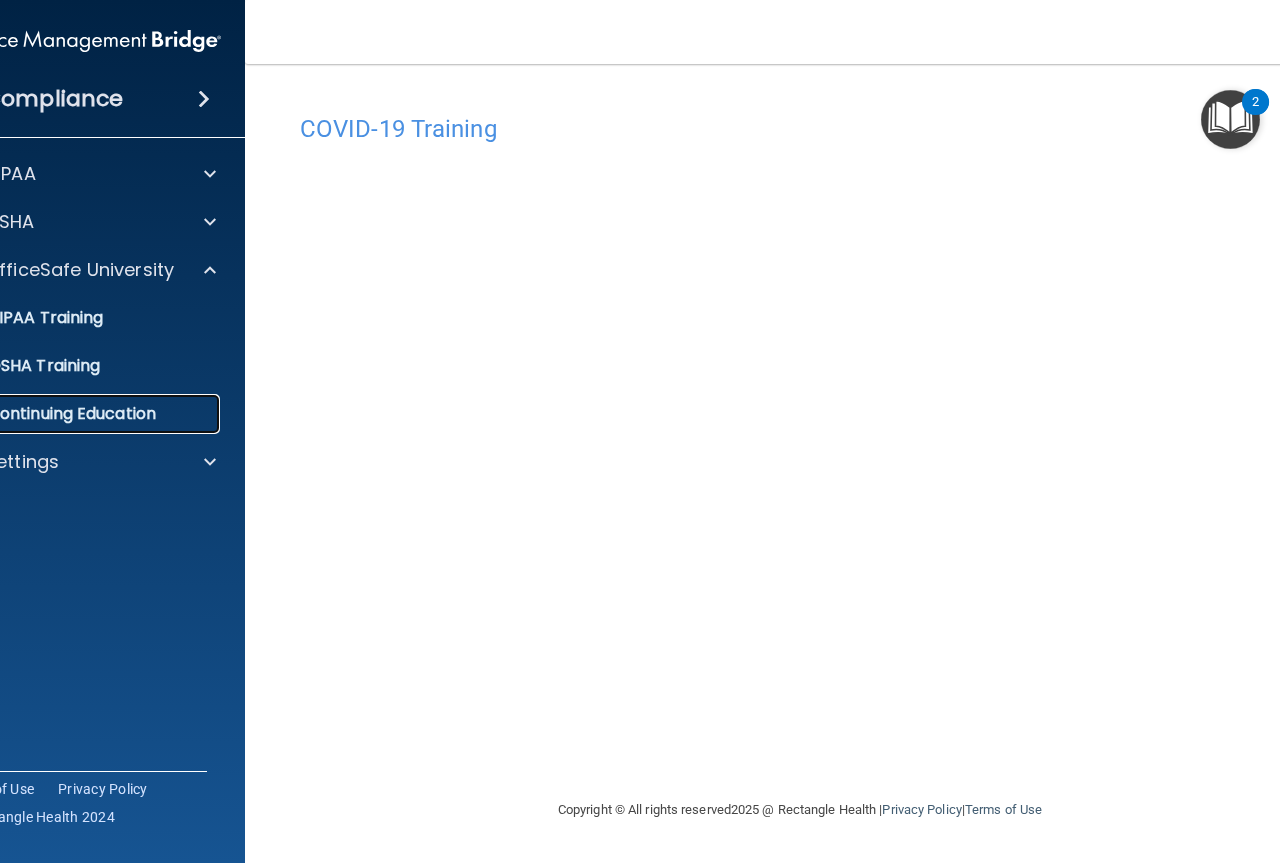 click on "Continuing Education" at bounding box center (74, 414) 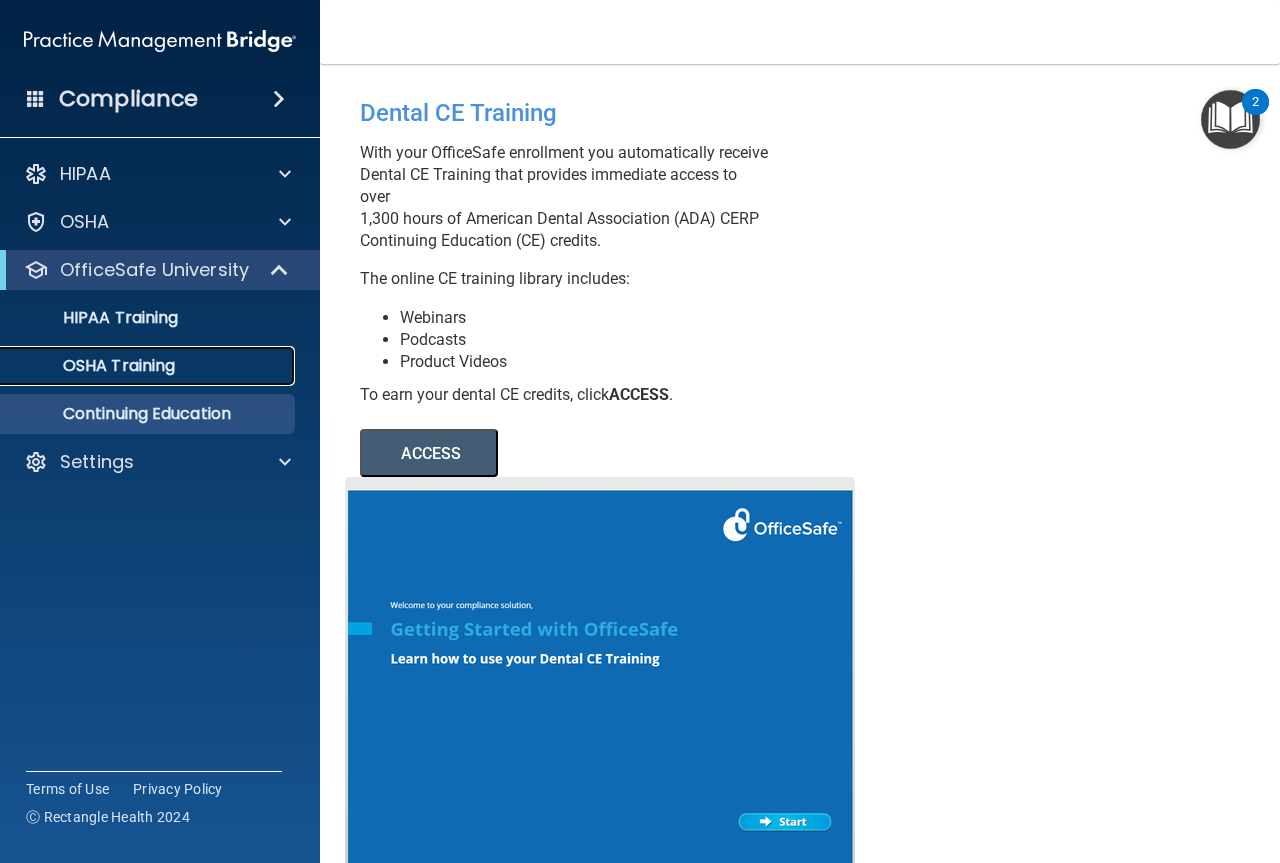click on "OSHA Training" at bounding box center (94, 366) 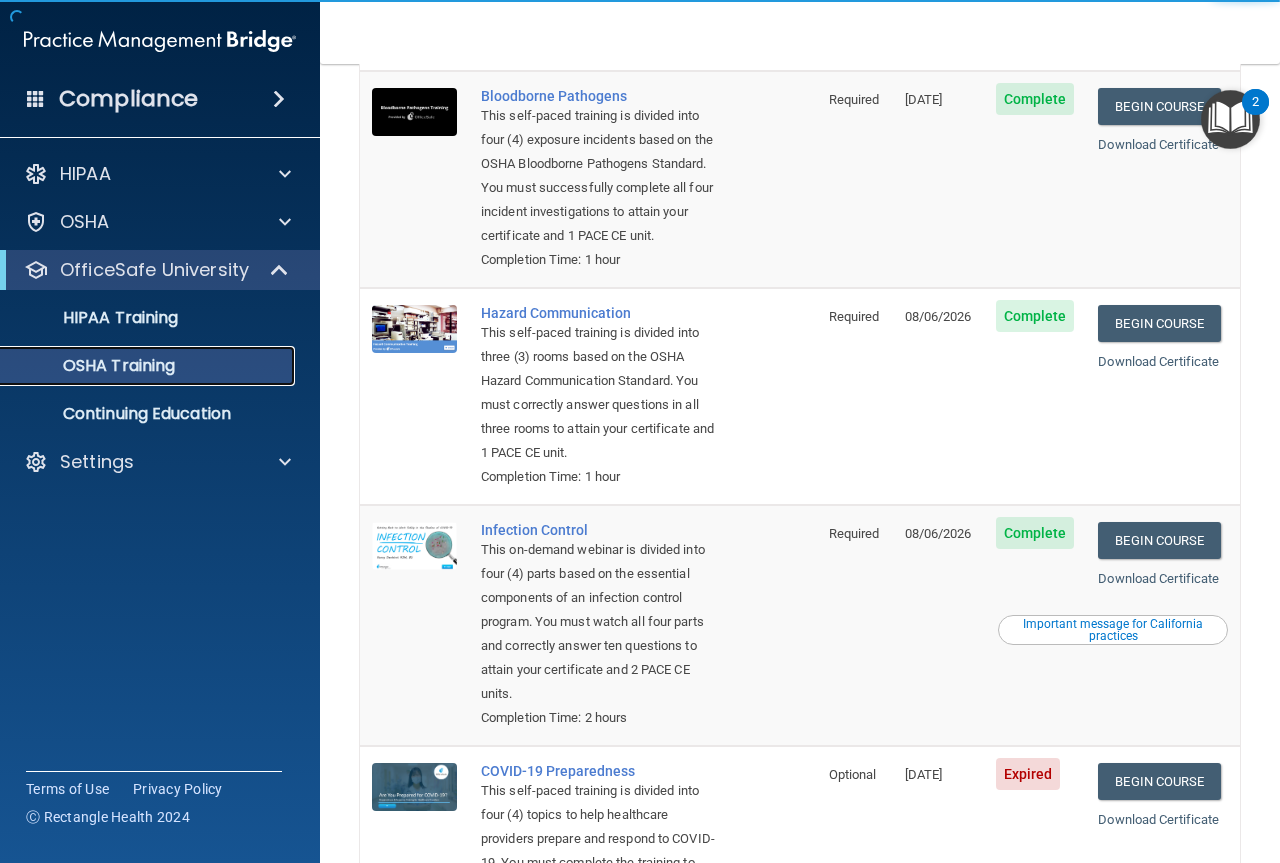 scroll, scrollTop: 361, scrollLeft: 0, axis: vertical 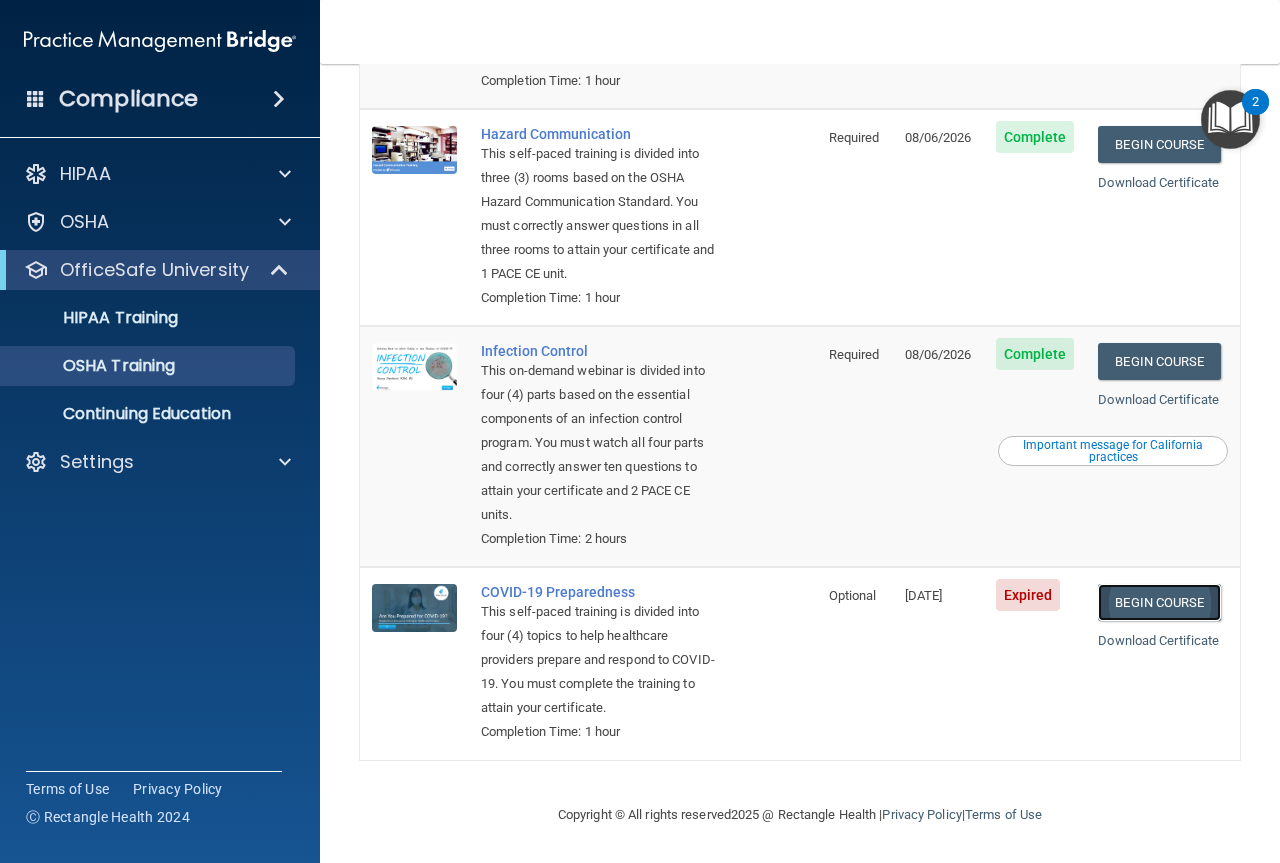 click on "Begin Course" at bounding box center (1159, 602) 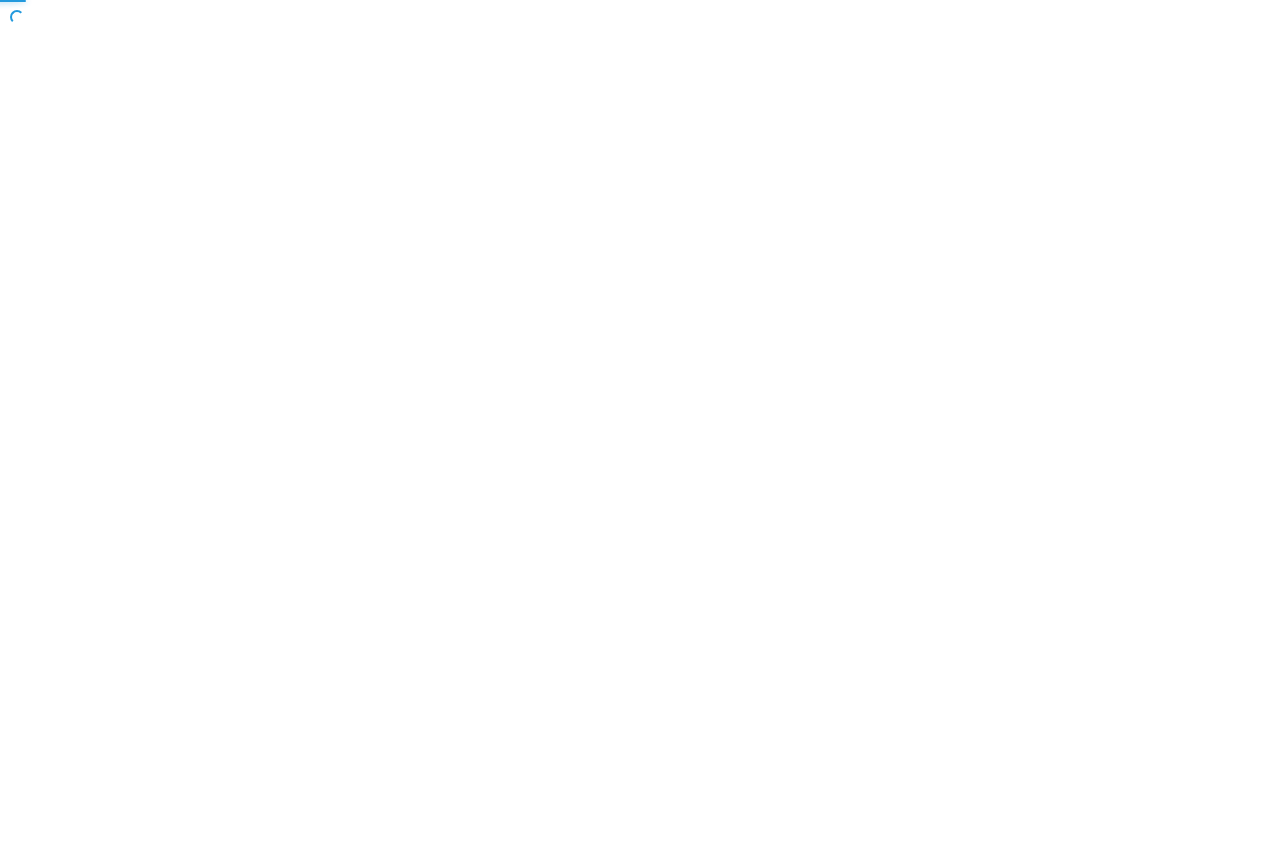 scroll, scrollTop: 0, scrollLeft: 0, axis: both 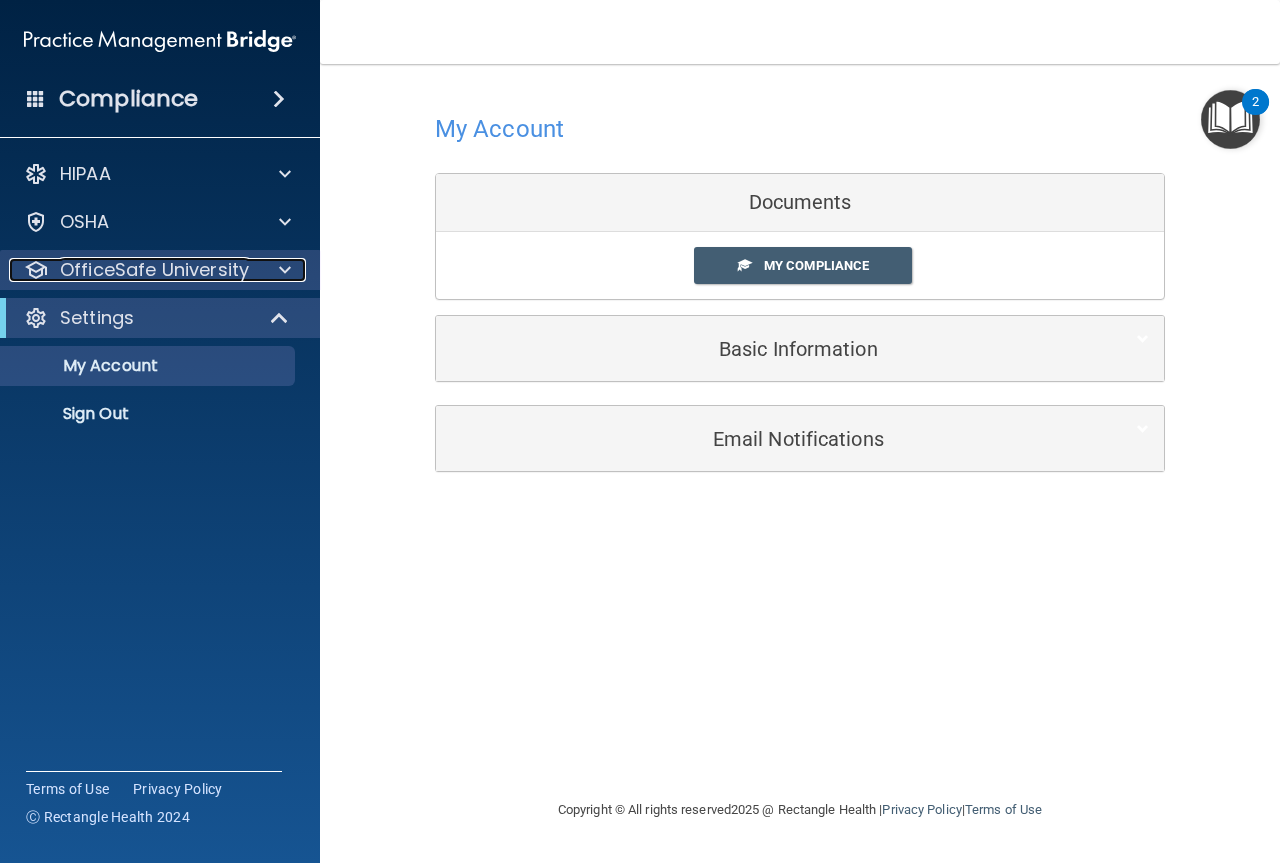 click at bounding box center [282, 270] 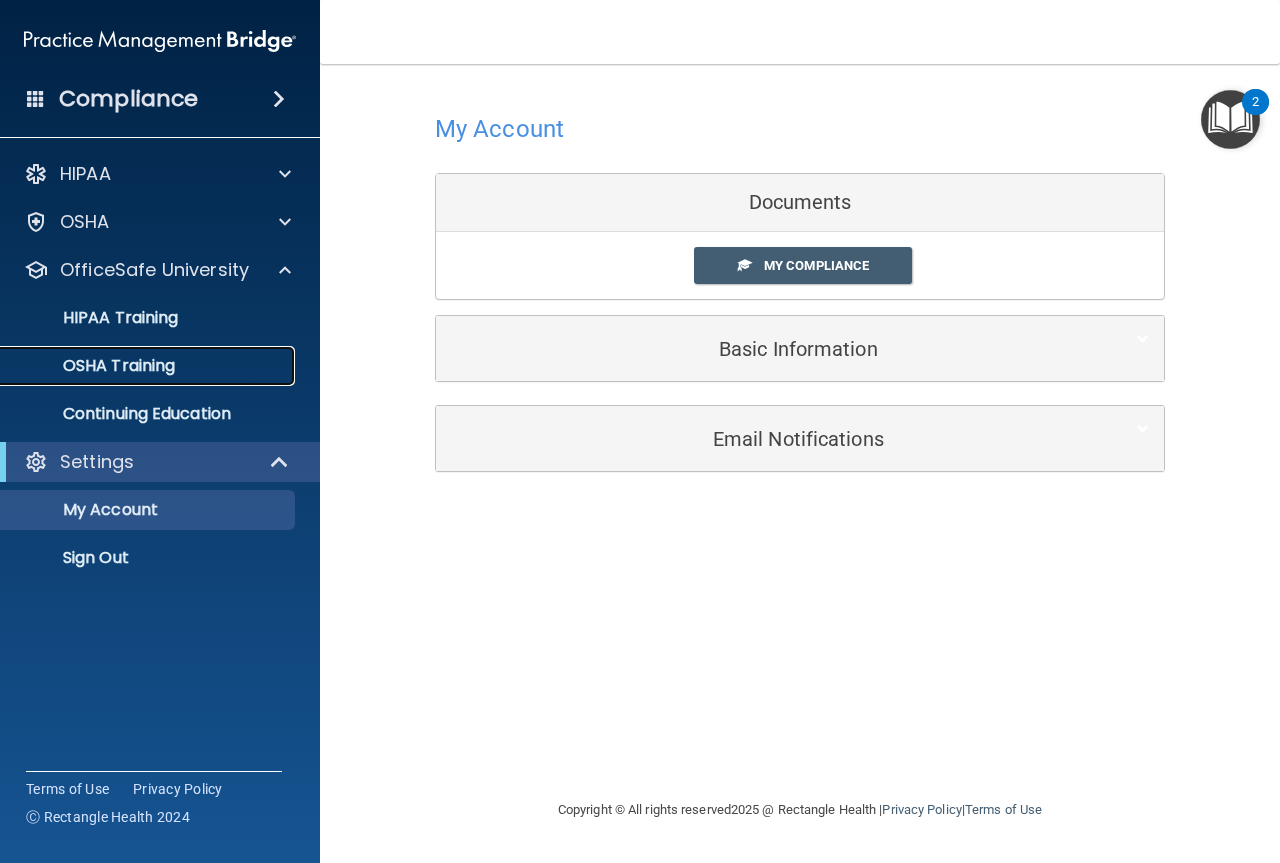 click on "OSHA Training" at bounding box center [94, 366] 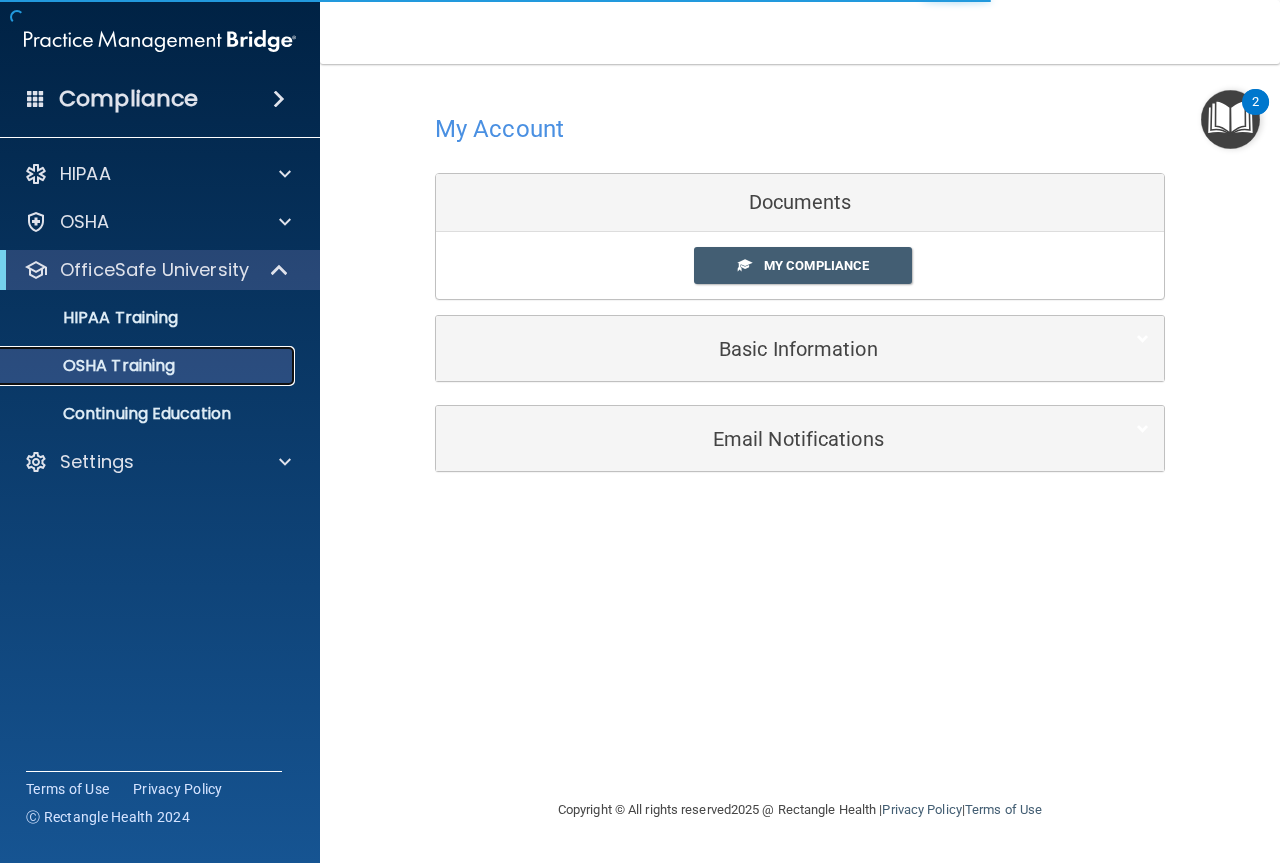 click on "OSHA Training" at bounding box center [94, 366] 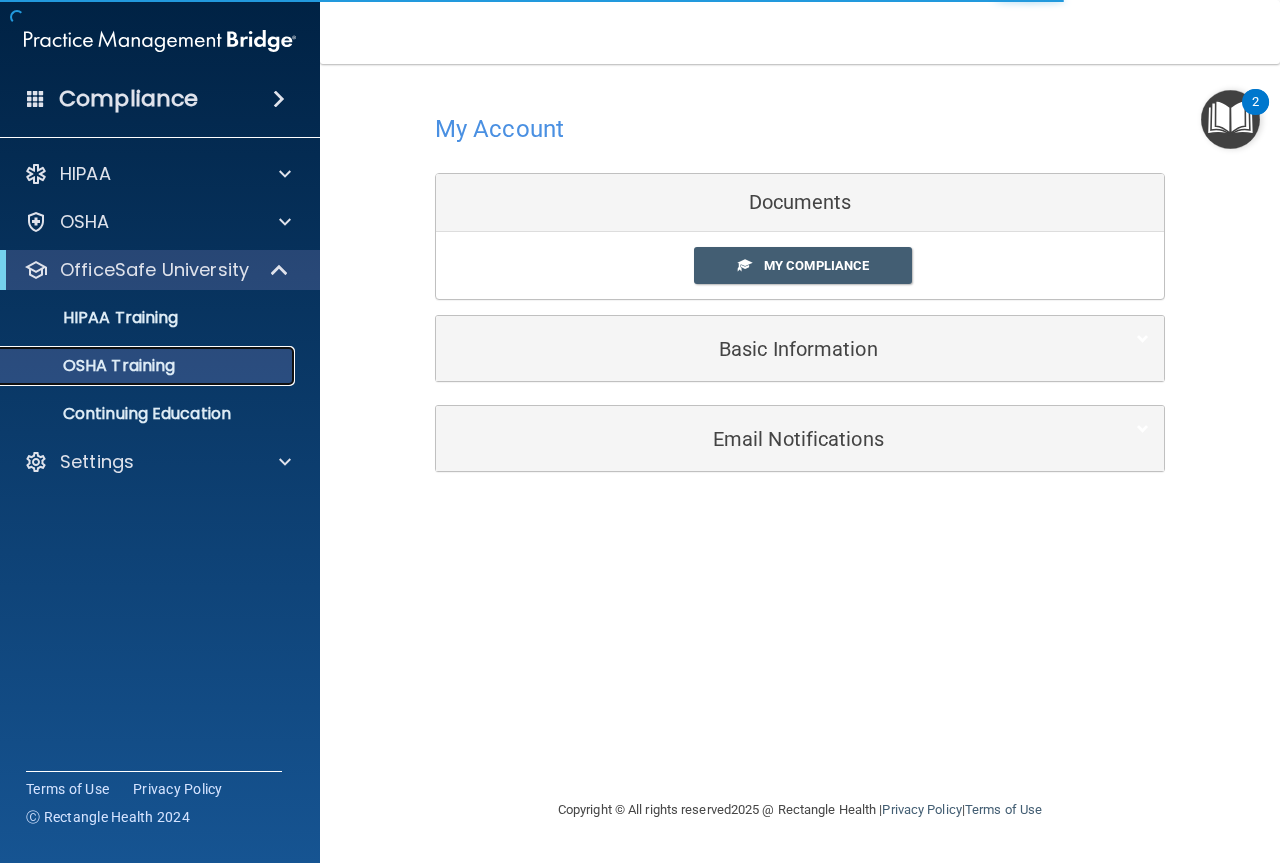 click on "OSHA Training" at bounding box center [94, 366] 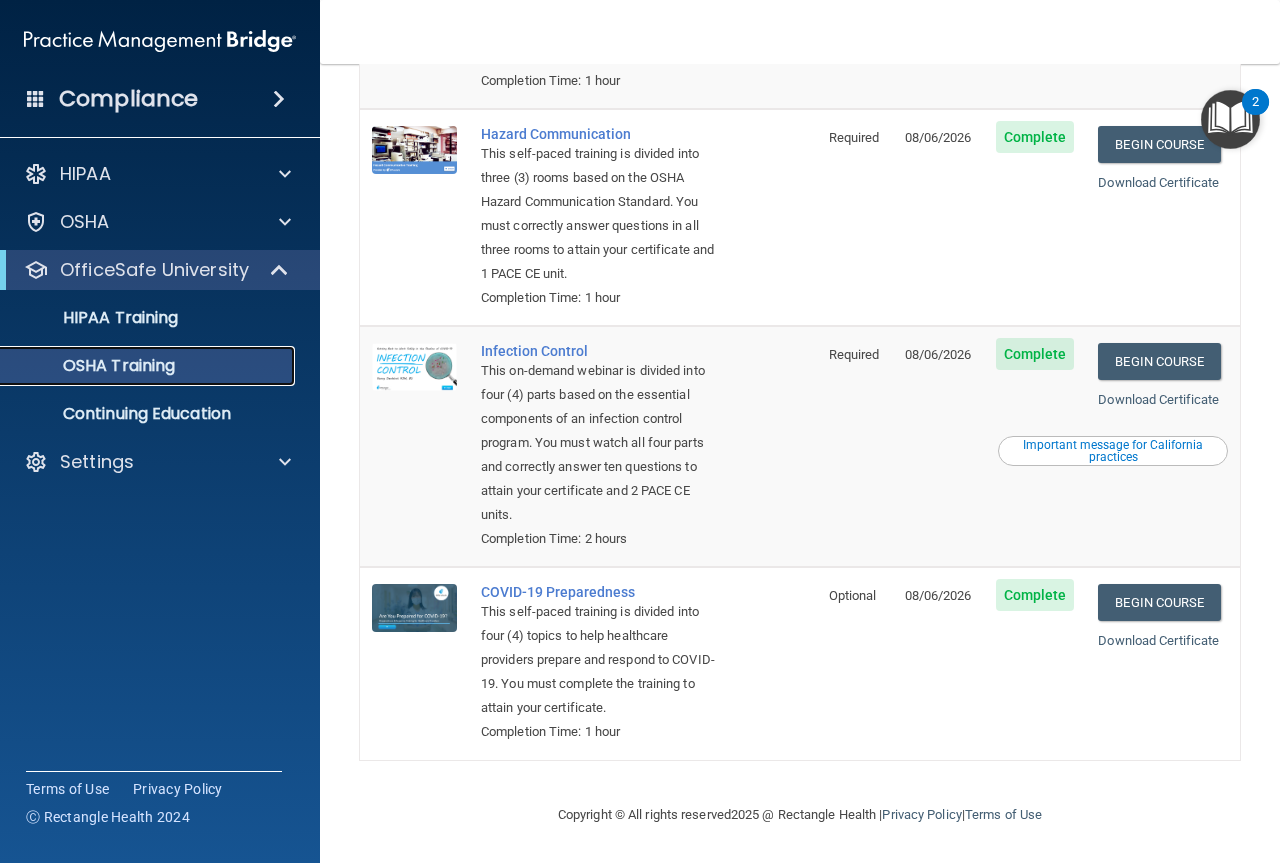 scroll, scrollTop: 361, scrollLeft: 0, axis: vertical 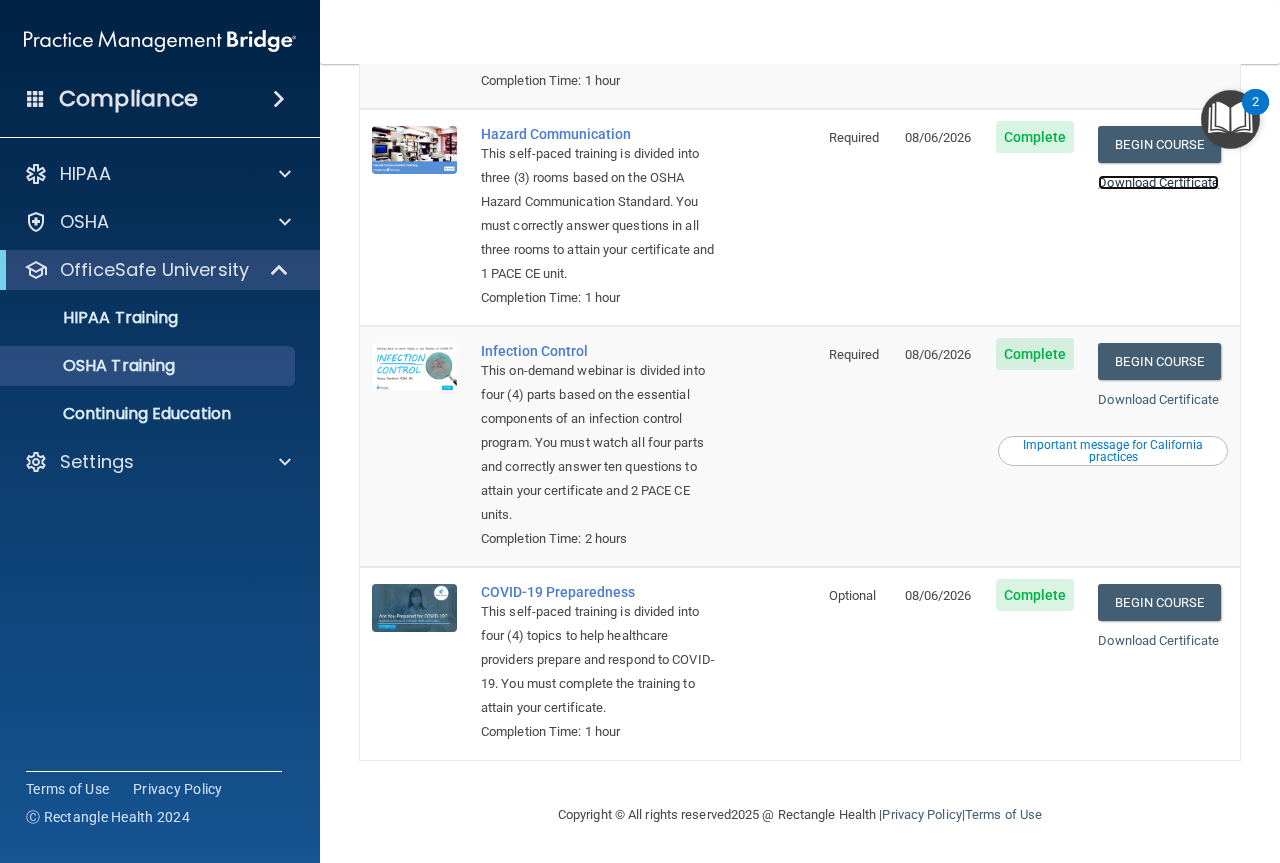click on "Download Certificate" at bounding box center (1158, 182) 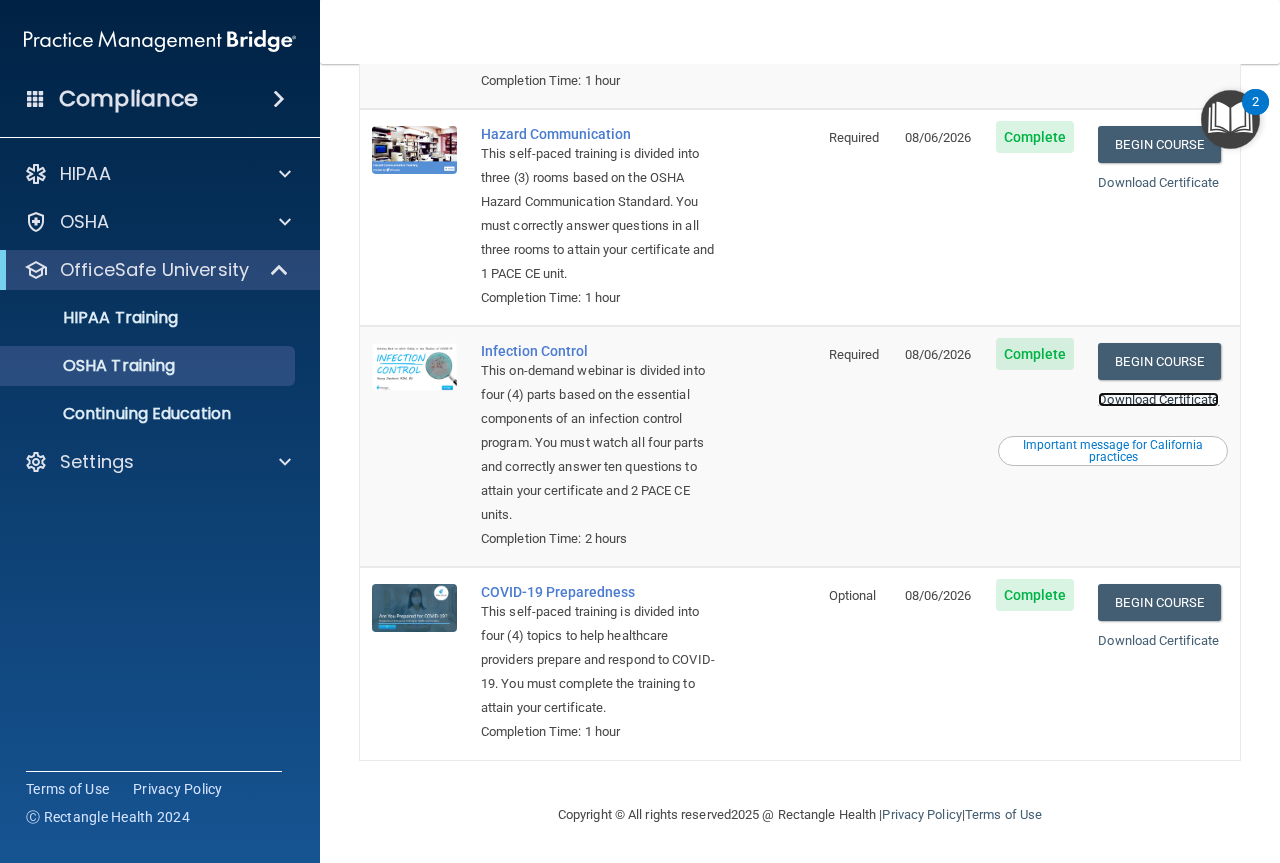 click on "Download Certificate" at bounding box center [1158, 399] 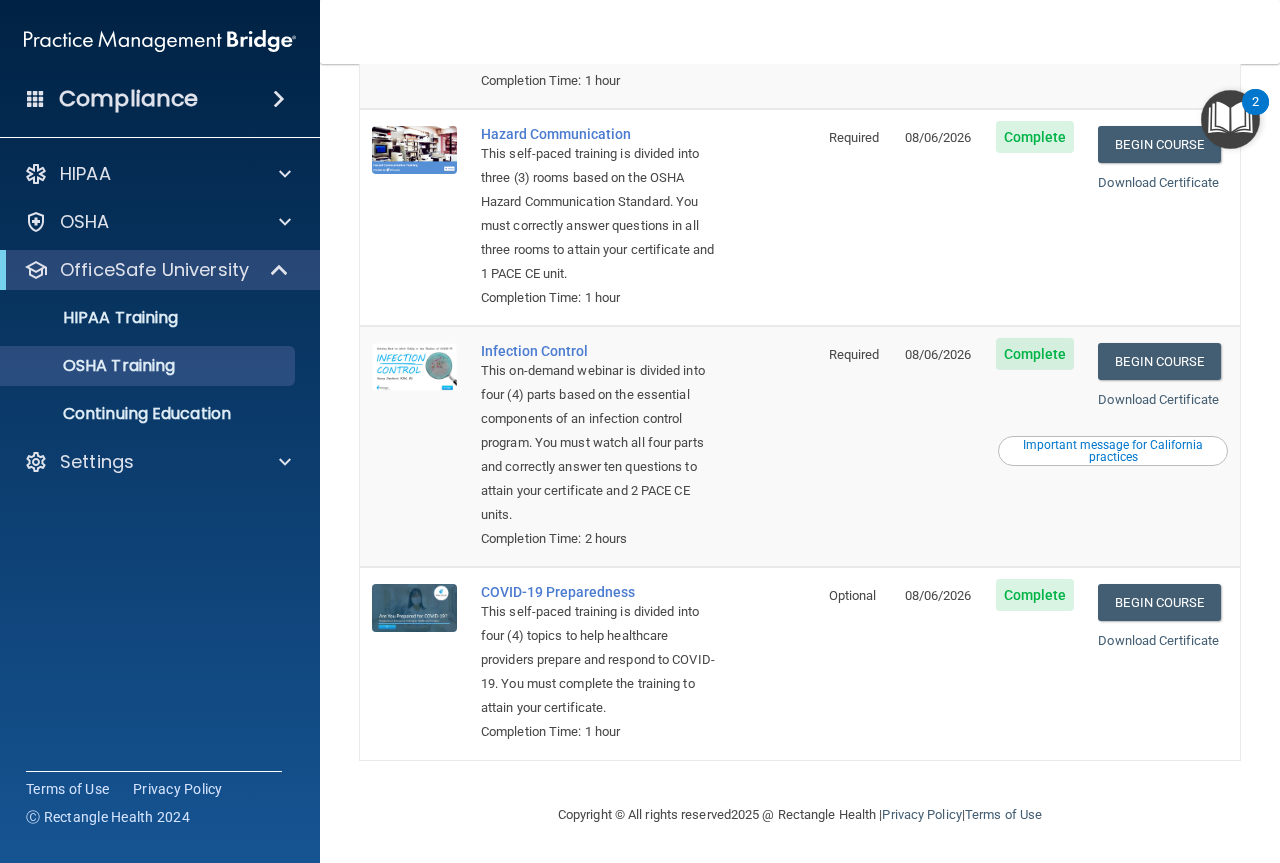 click on "Download Certificate" at bounding box center [1163, 641] 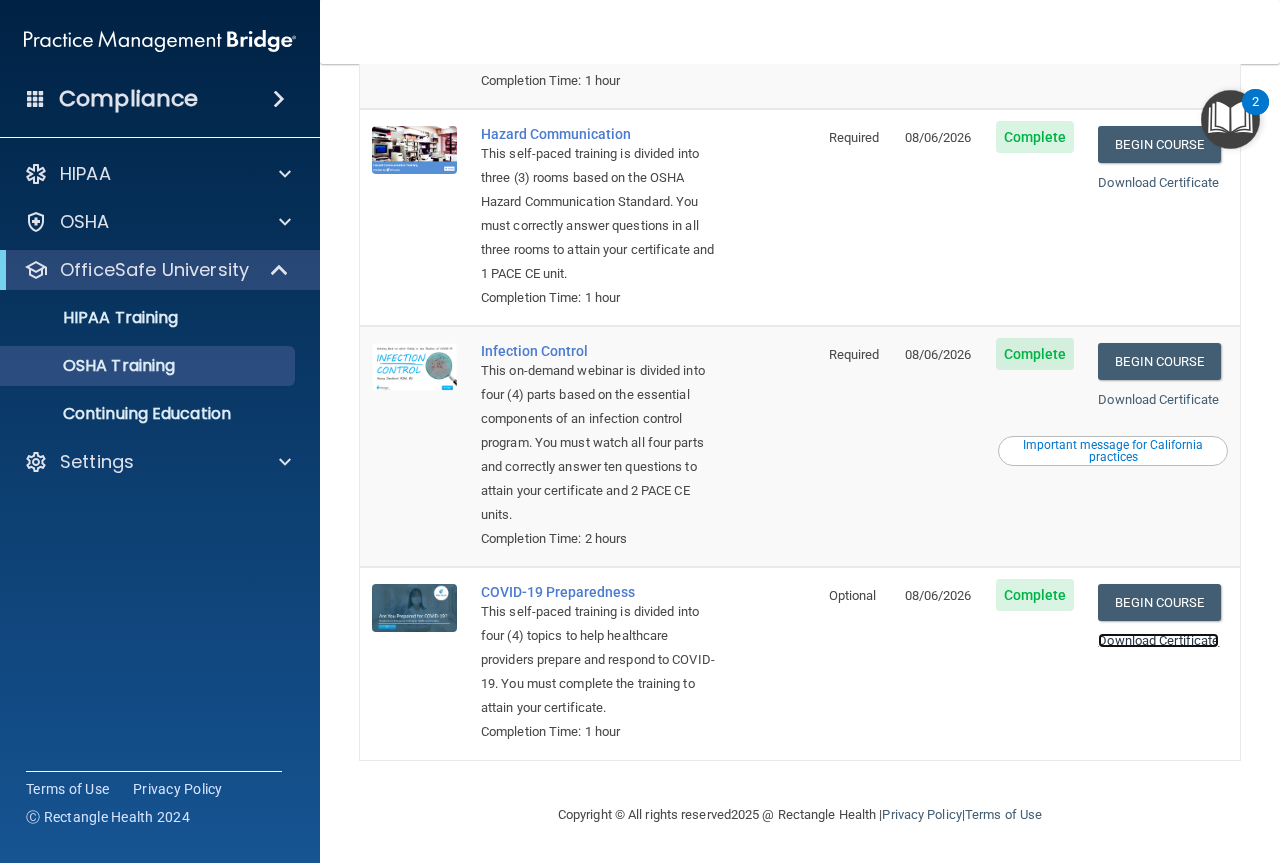 click on "Download Certificate" at bounding box center (1158, 640) 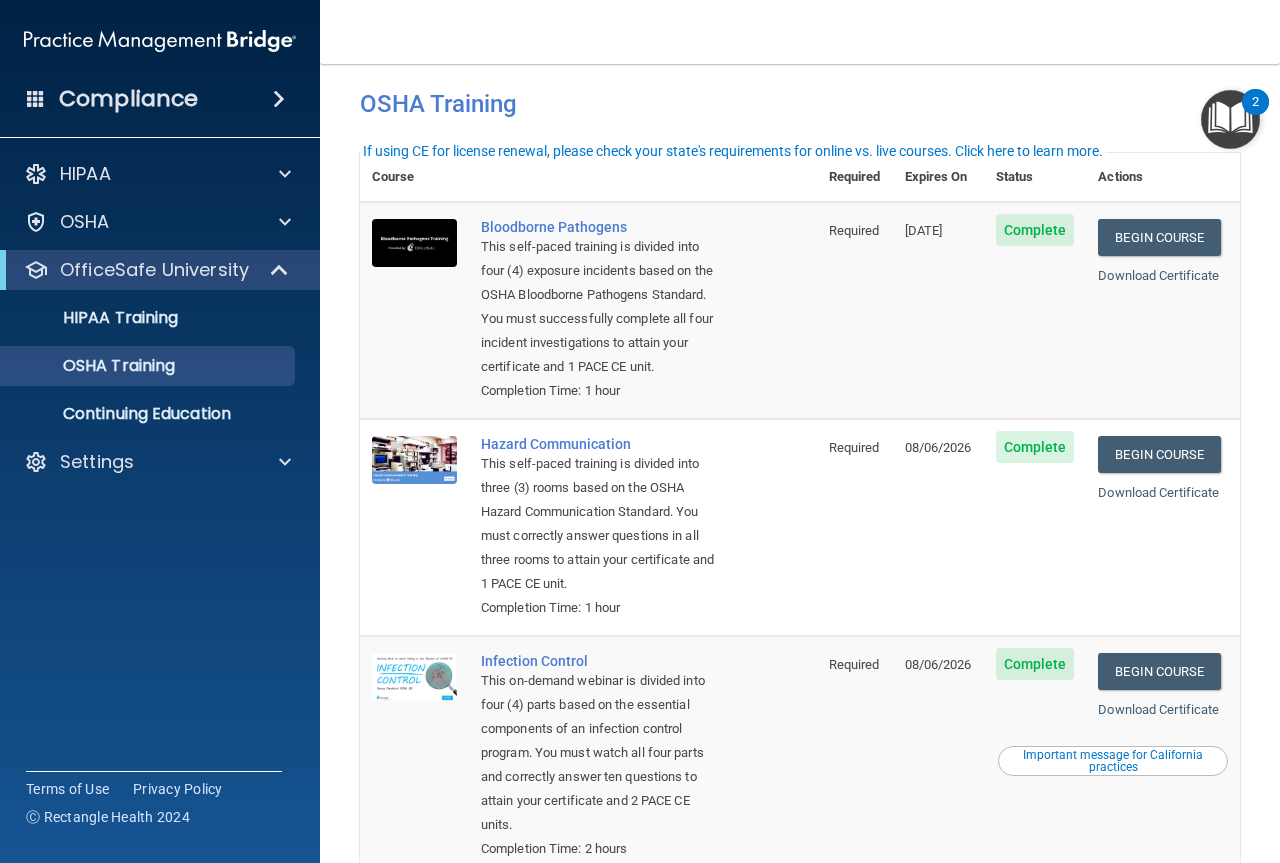scroll, scrollTop: 0, scrollLeft: 0, axis: both 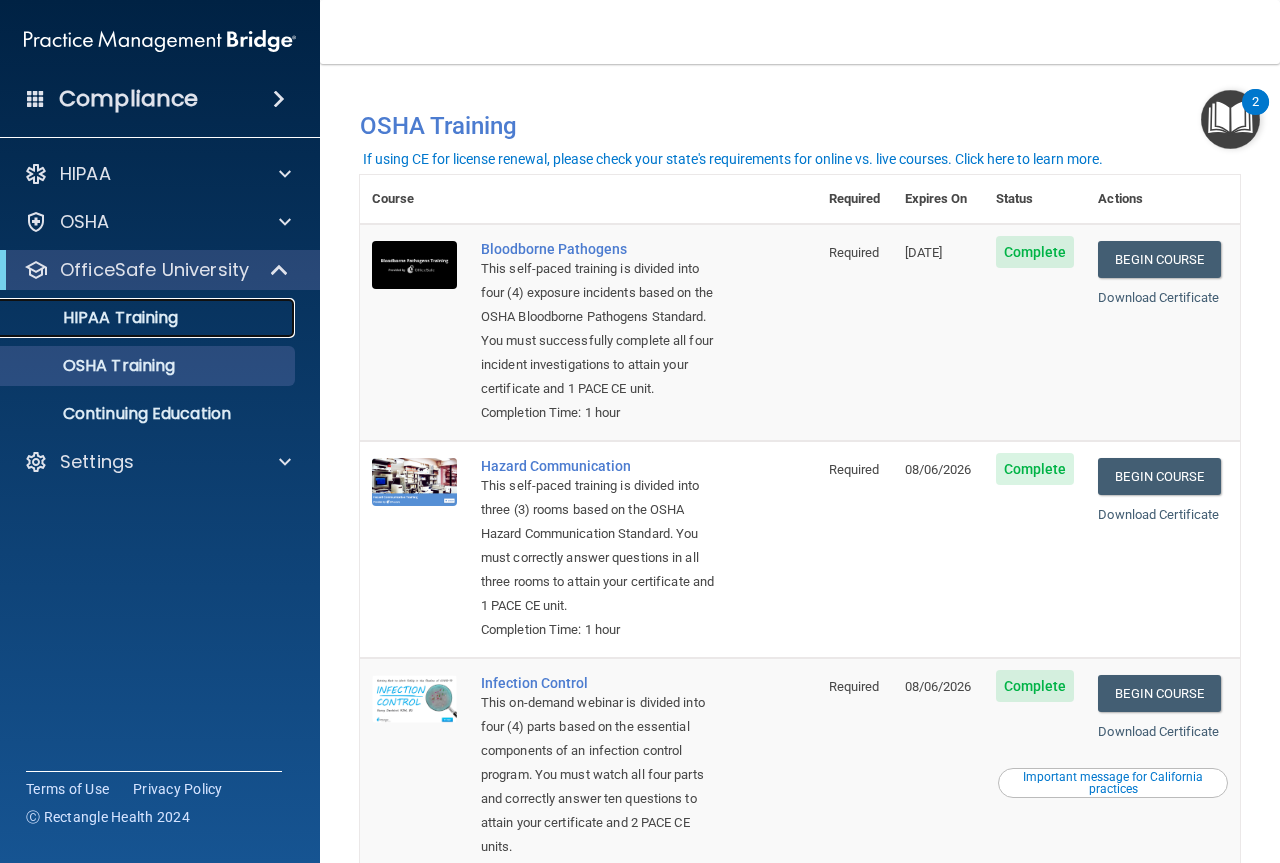 click on "HIPAA Training" at bounding box center (95, 318) 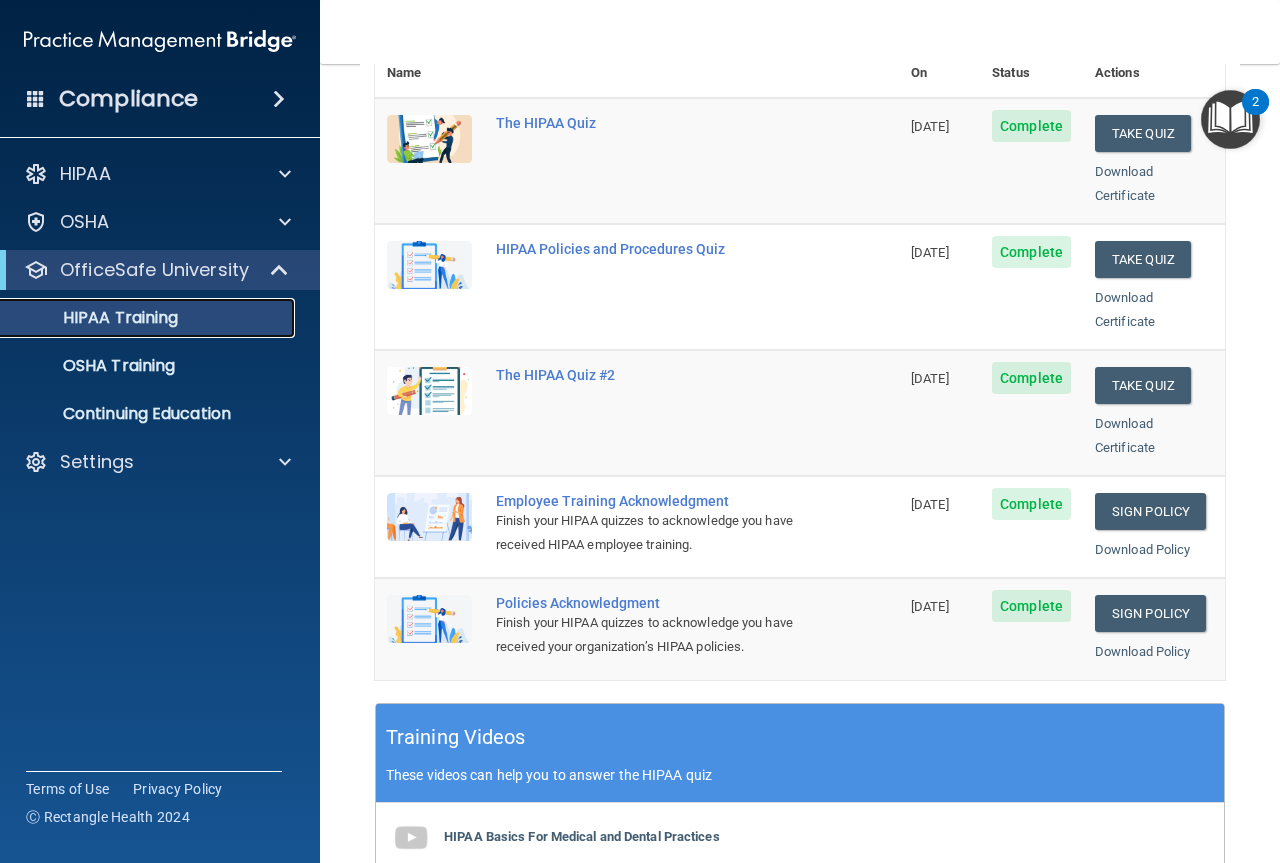 scroll, scrollTop: 300, scrollLeft: 0, axis: vertical 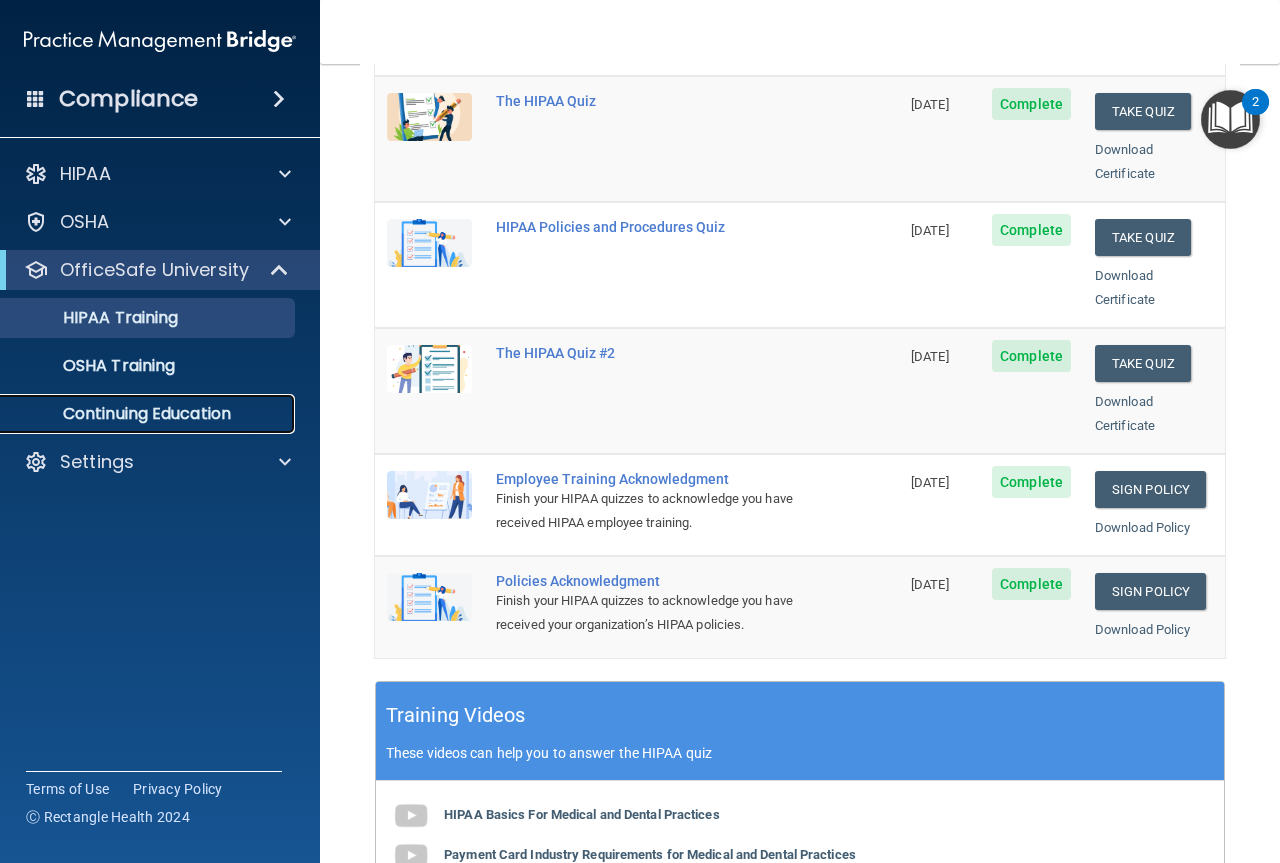 click on "Continuing Education" at bounding box center [149, 414] 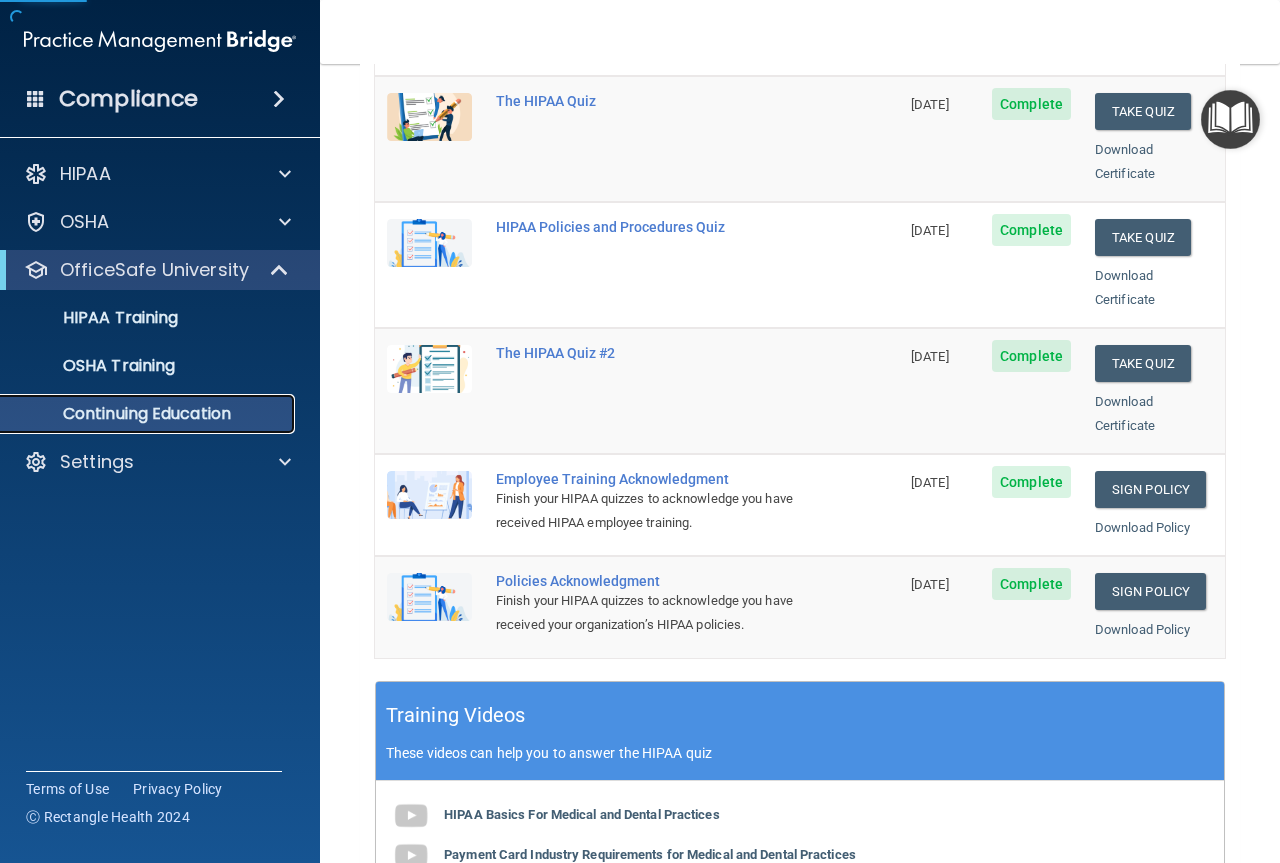 scroll, scrollTop: 131, scrollLeft: 0, axis: vertical 